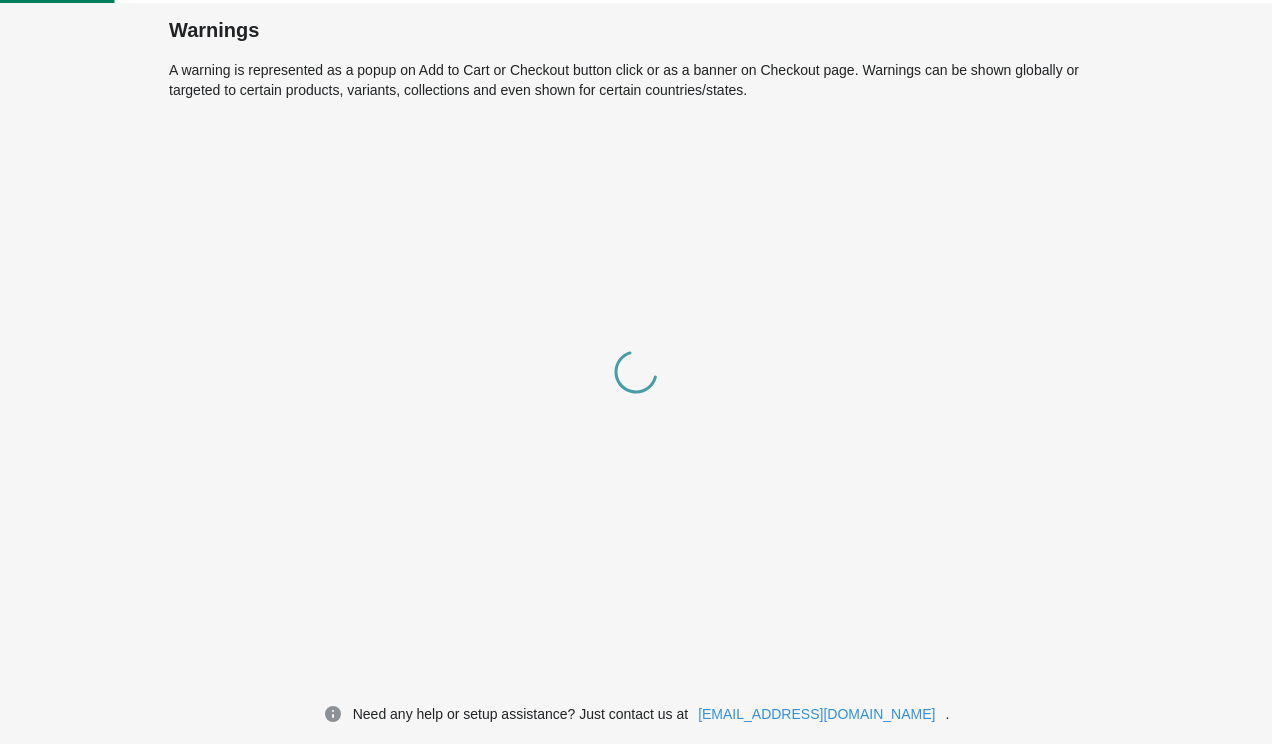 scroll, scrollTop: 0, scrollLeft: 0, axis: both 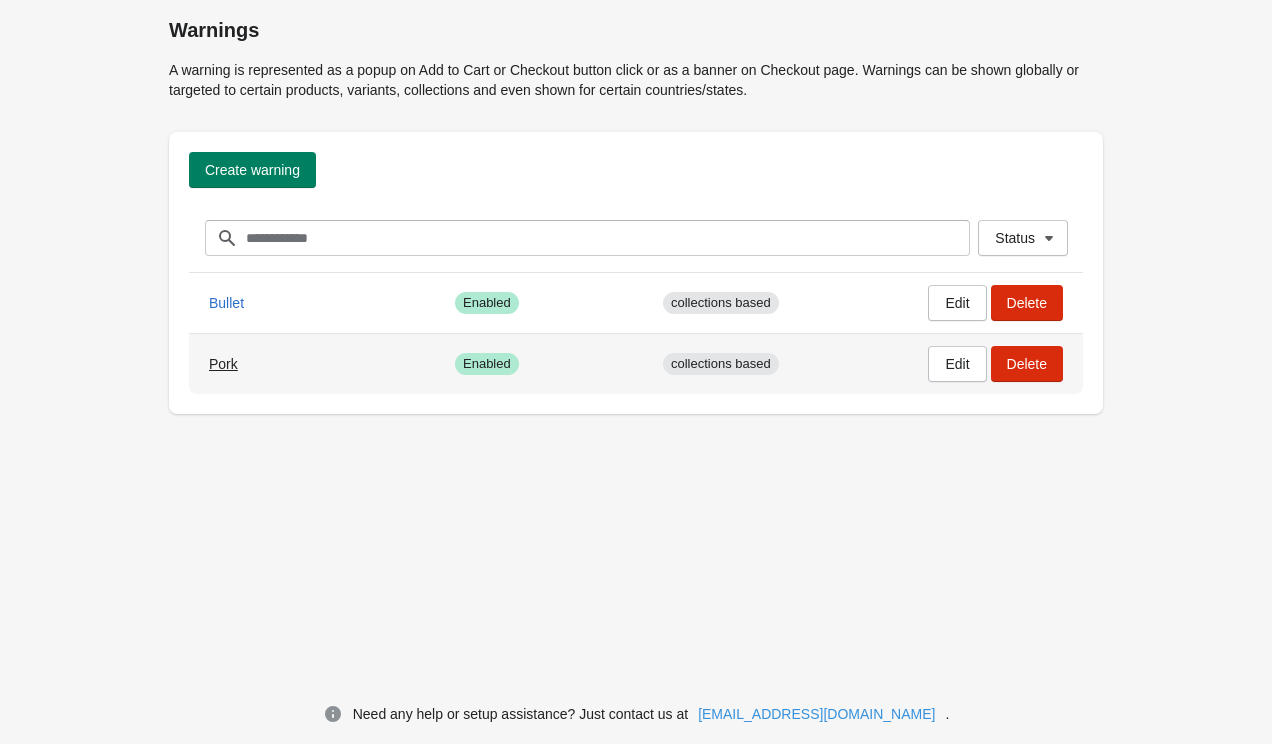 click on "Pork" at bounding box center (223, 364) 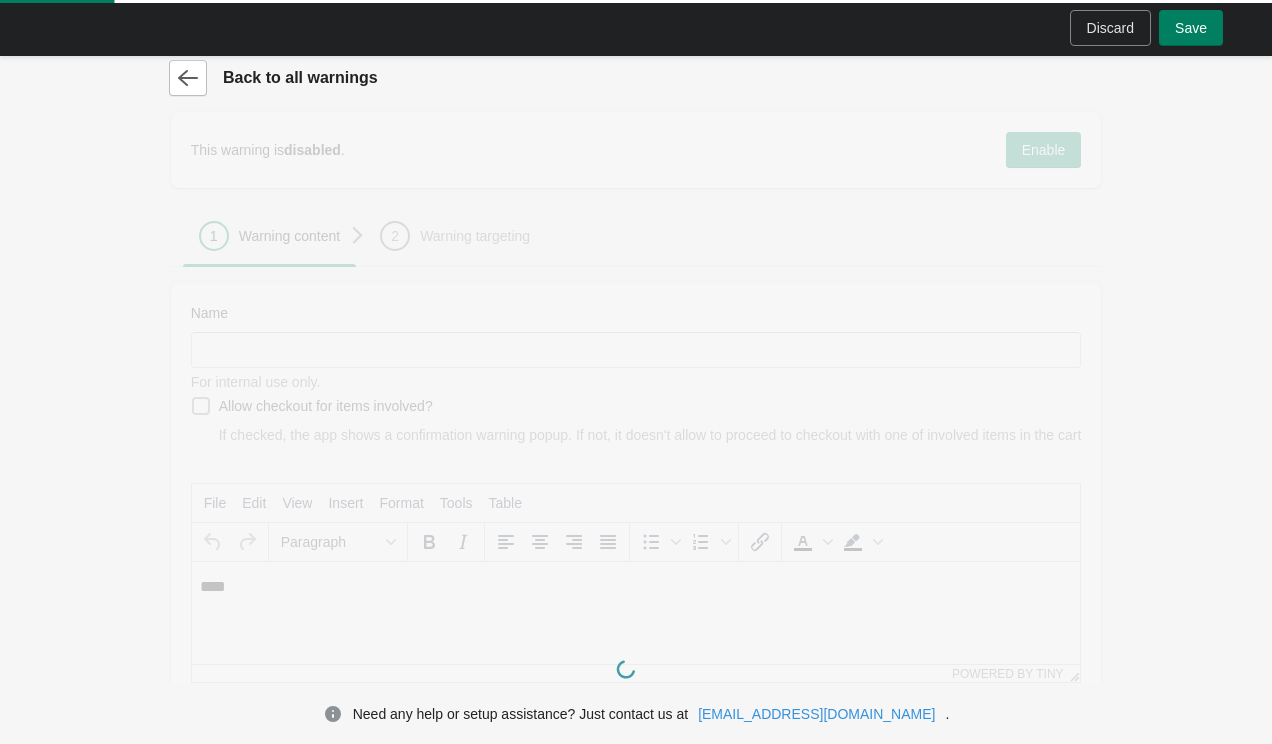 scroll, scrollTop: 0, scrollLeft: 0, axis: both 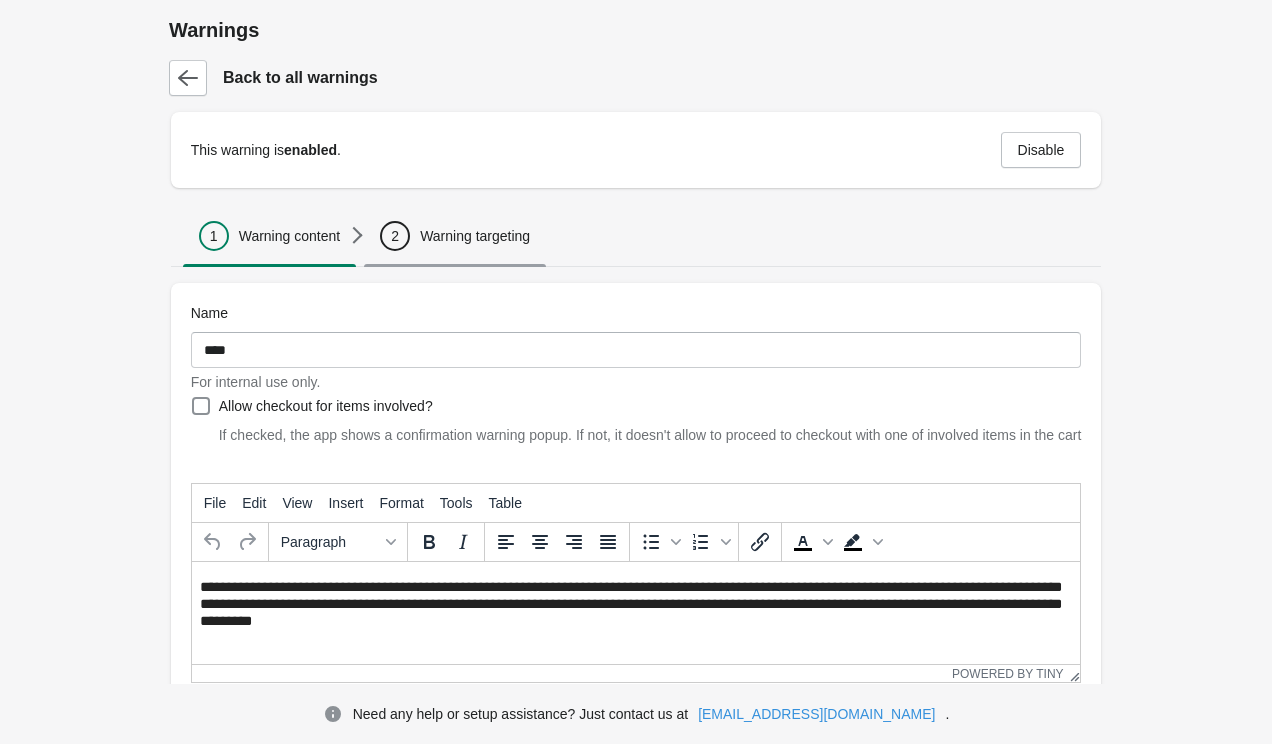 click on "Warning targeting" at bounding box center [475, 236] 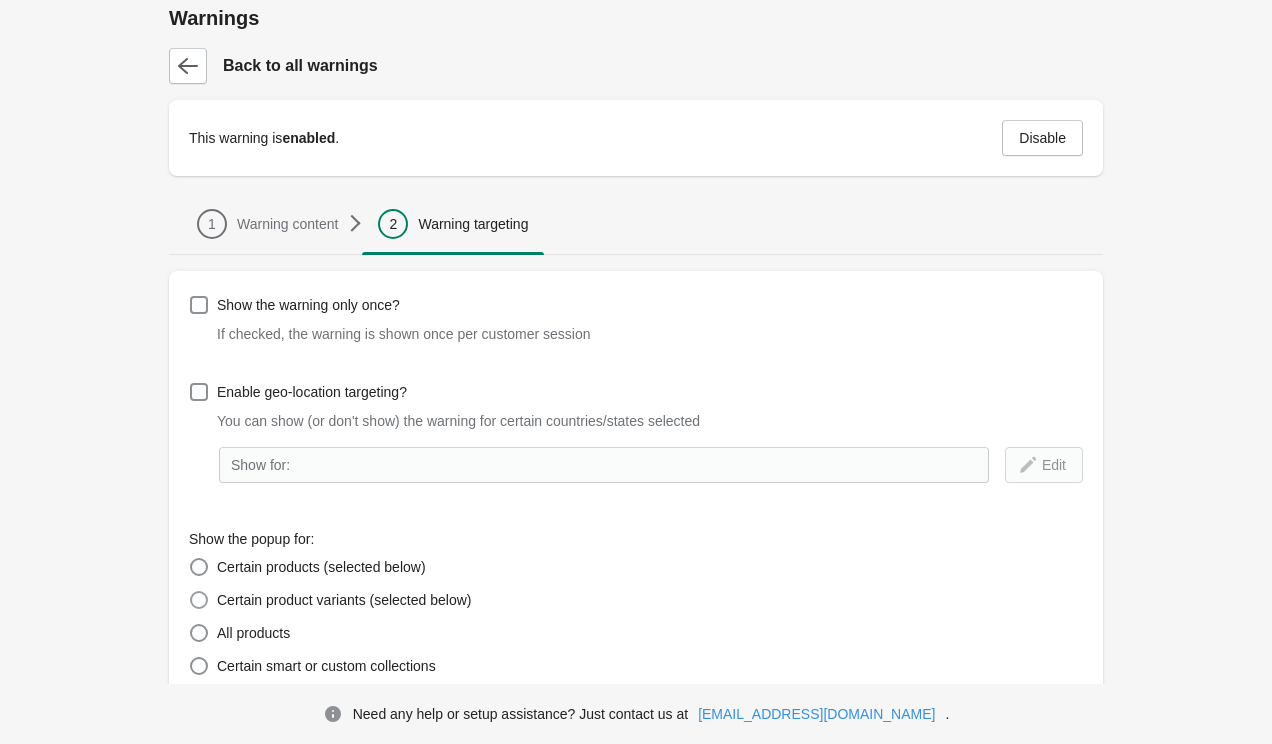 scroll, scrollTop: 0, scrollLeft: 0, axis: both 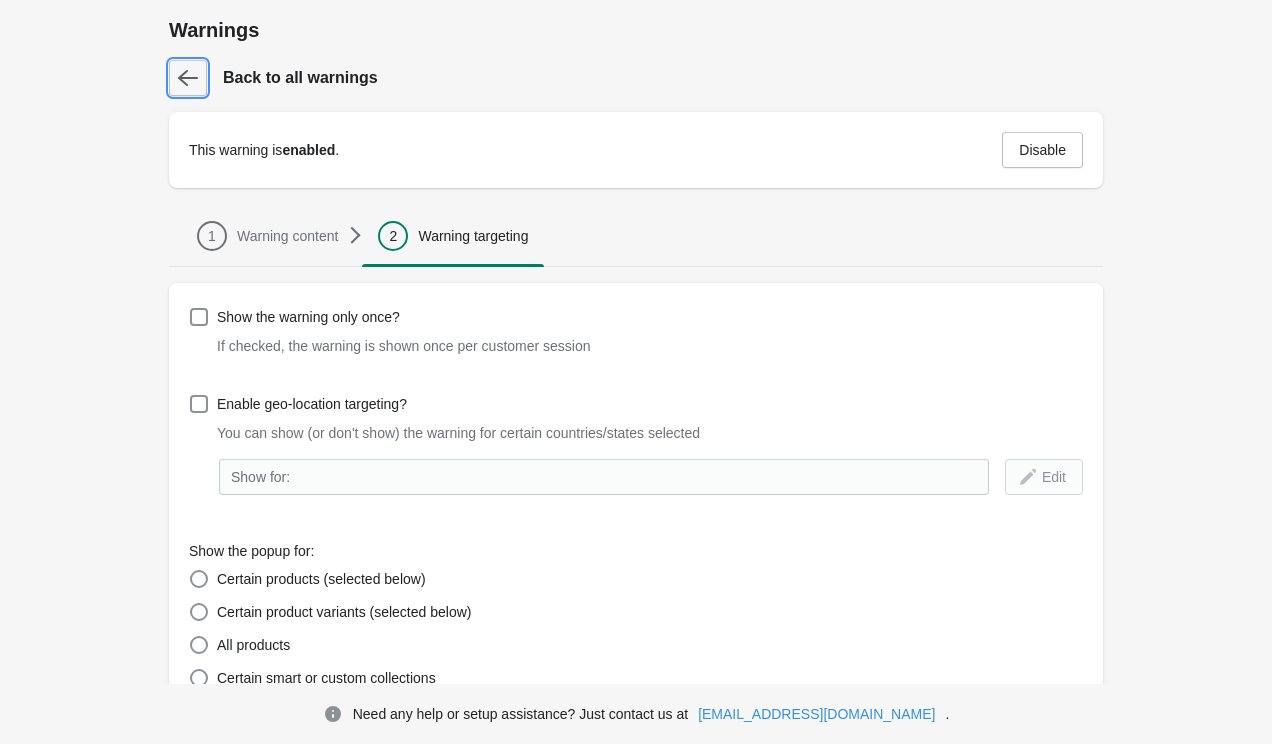 click 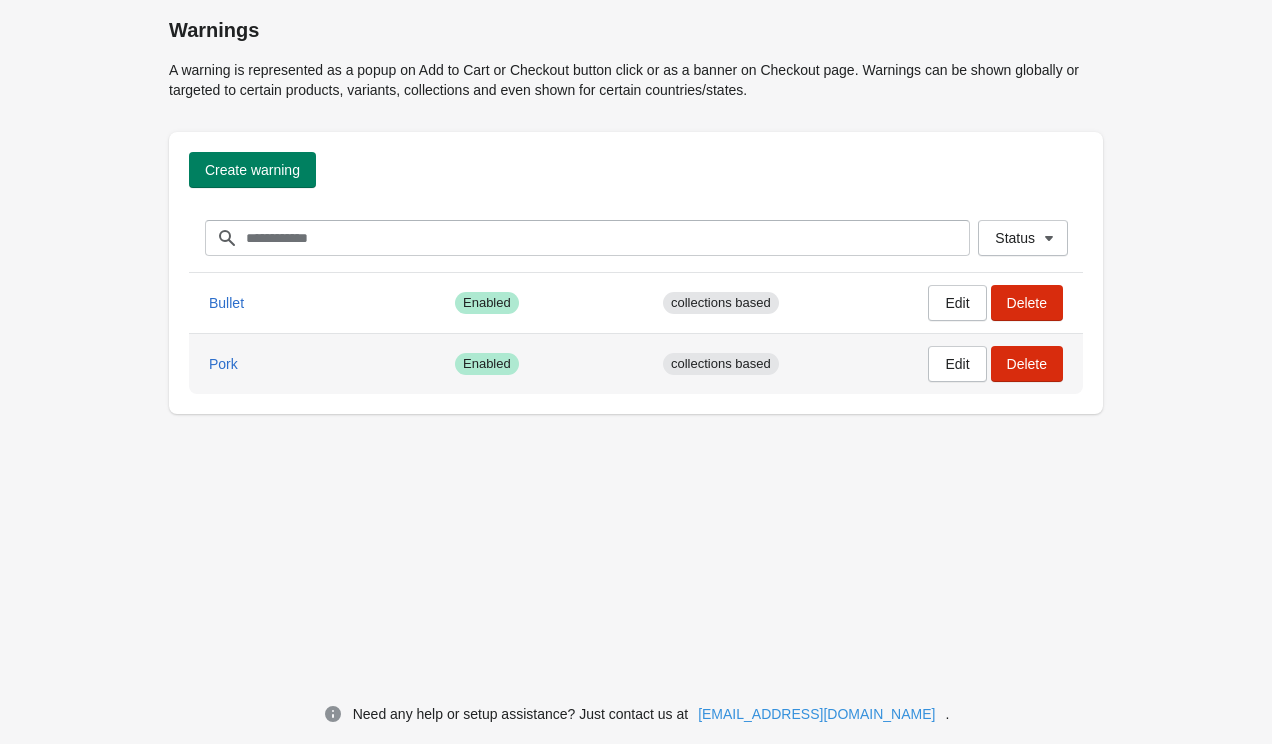 click on "collections based" at bounding box center (721, 364) 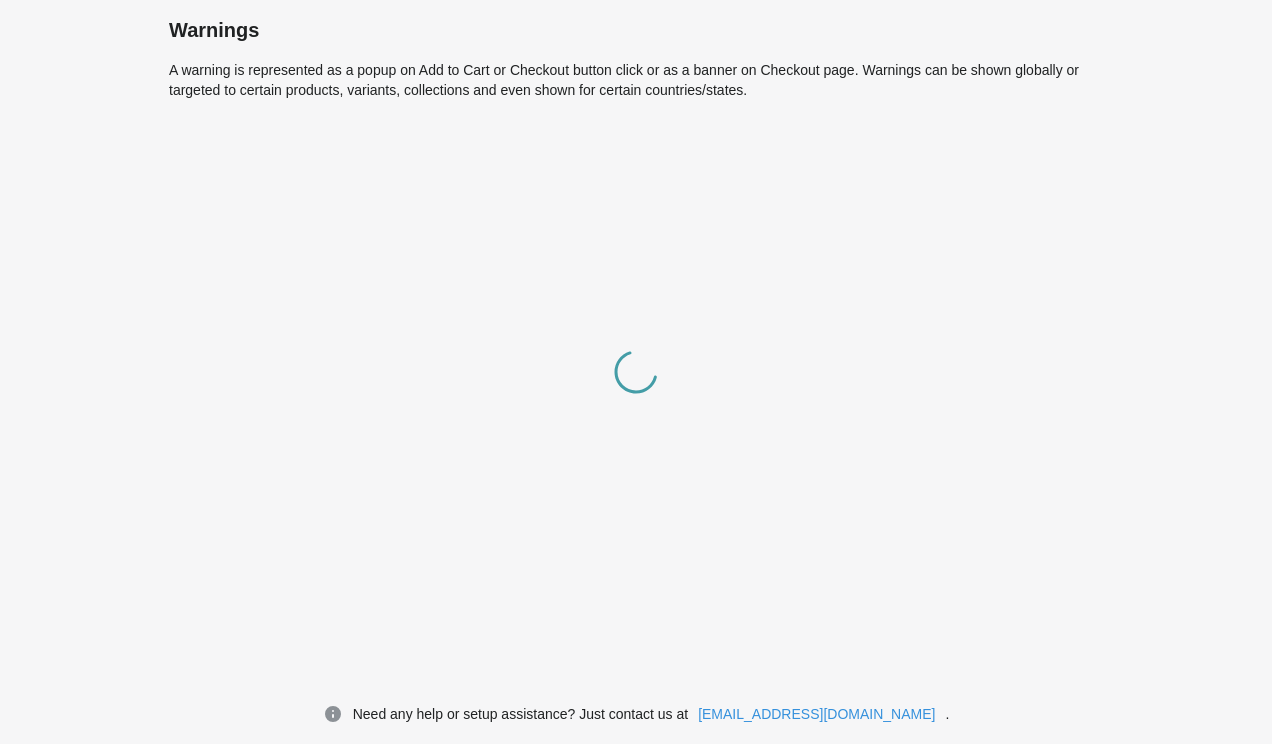 scroll, scrollTop: 0, scrollLeft: 0, axis: both 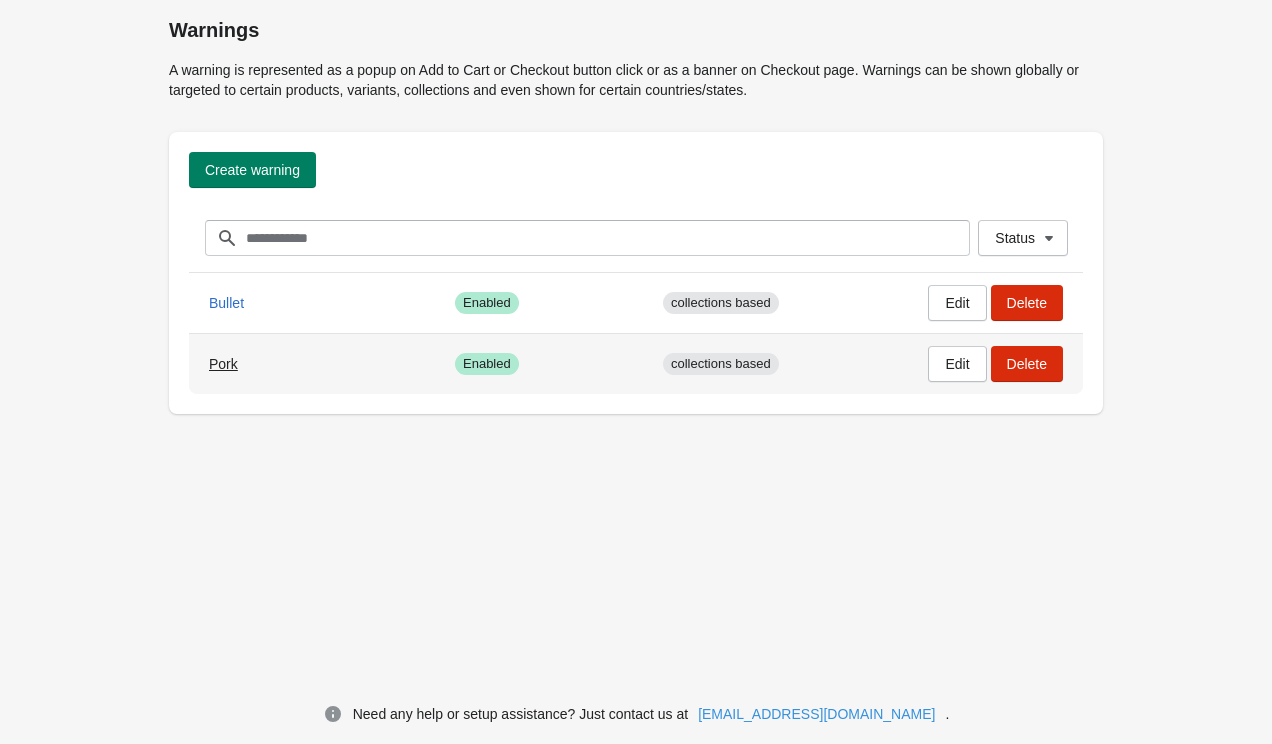 click on "Pork" at bounding box center [223, 364] 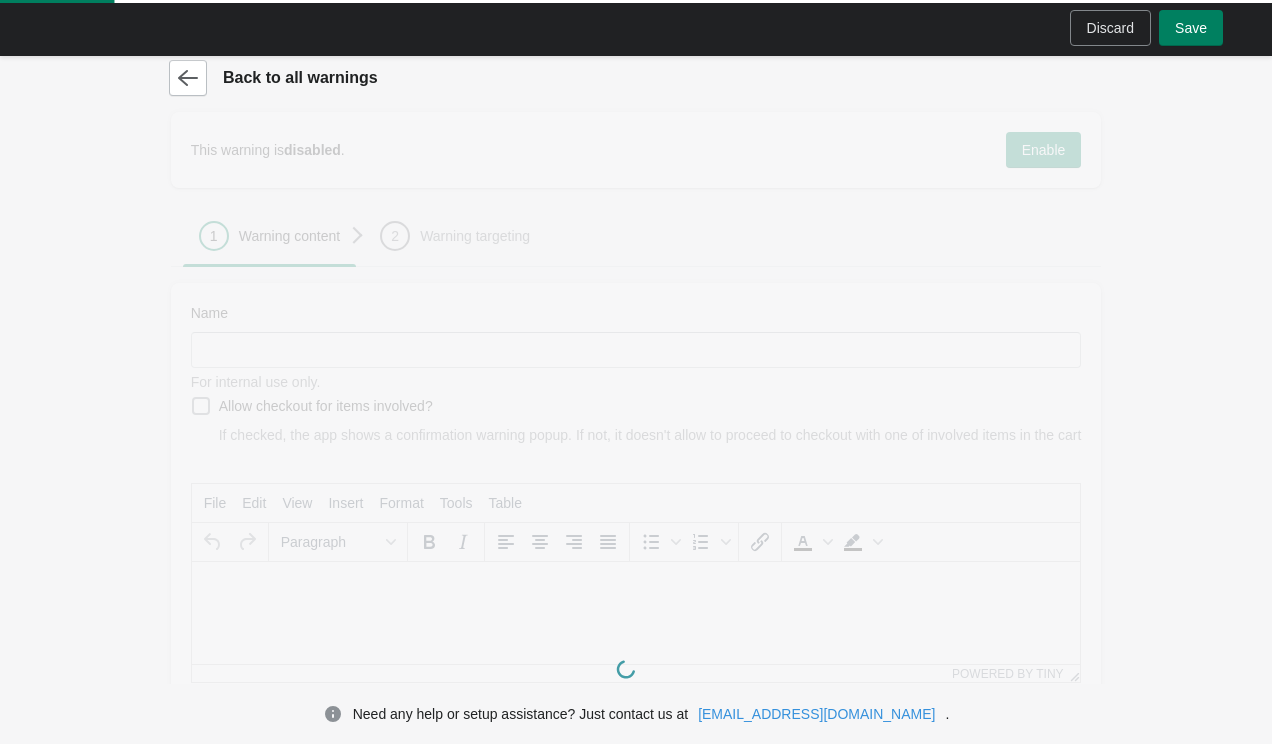 type on "****" 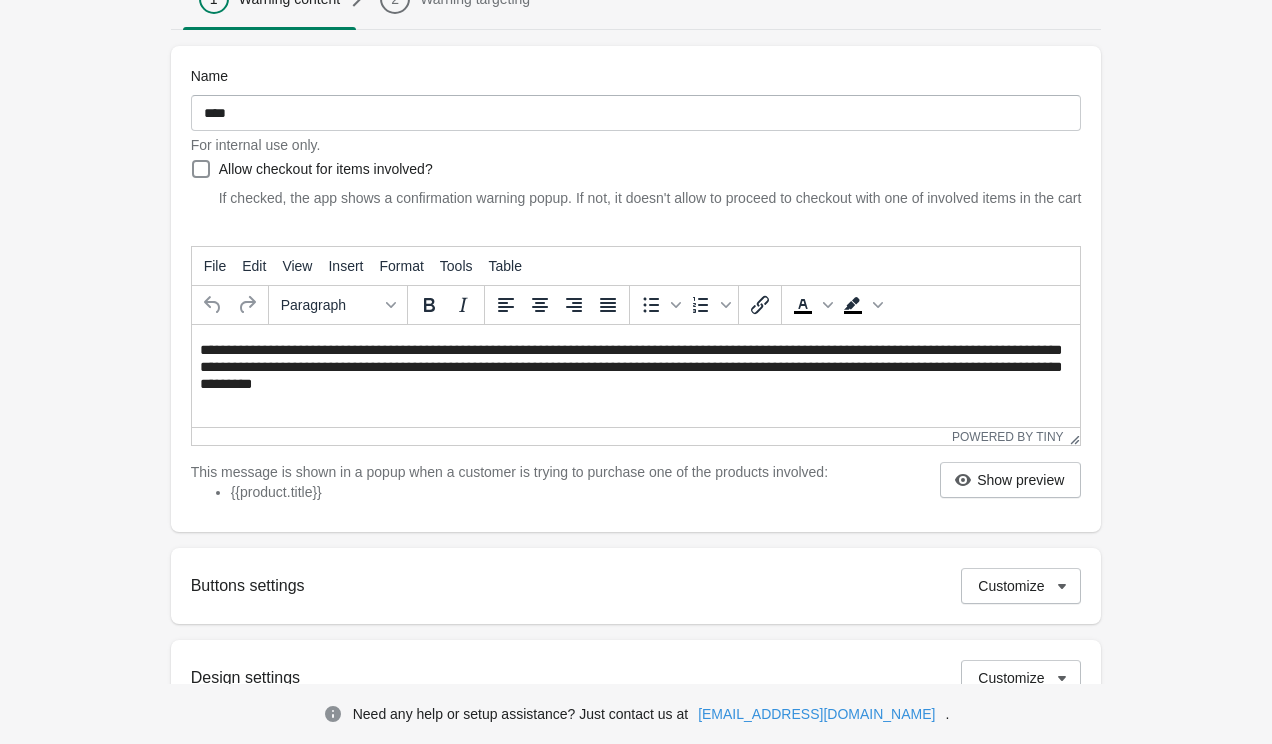 scroll, scrollTop: 240, scrollLeft: 0, axis: vertical 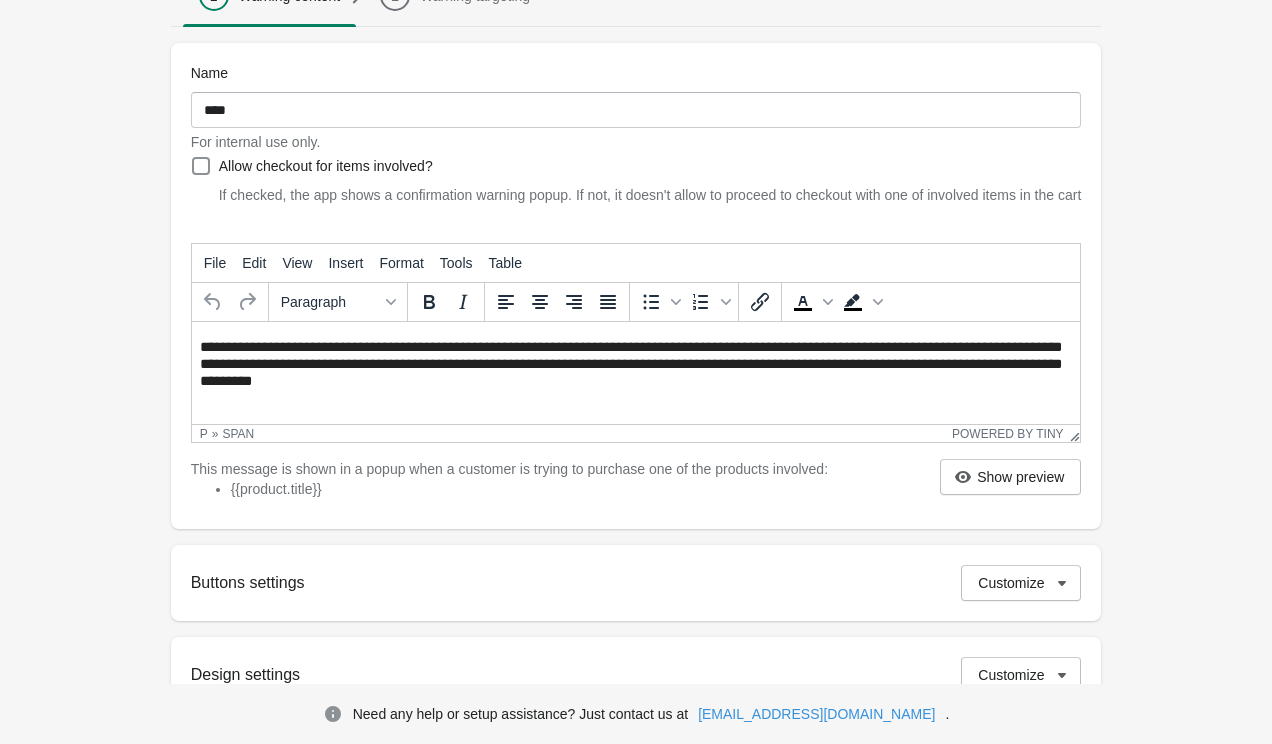 click on "**********" at bounding box center [630, 364] 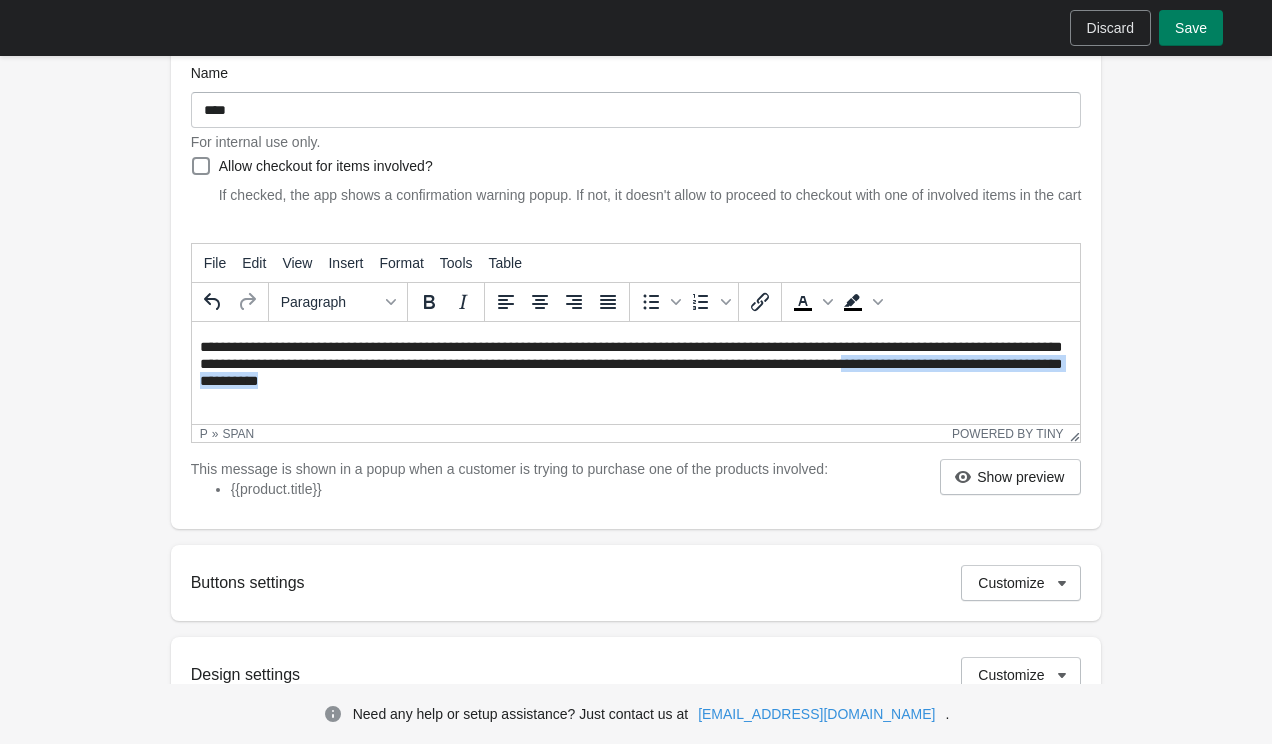 drag, startPoint x: 972, startPoint y: 368, endPoint x: 1001, endPoint y: 390, distance: 36.40055 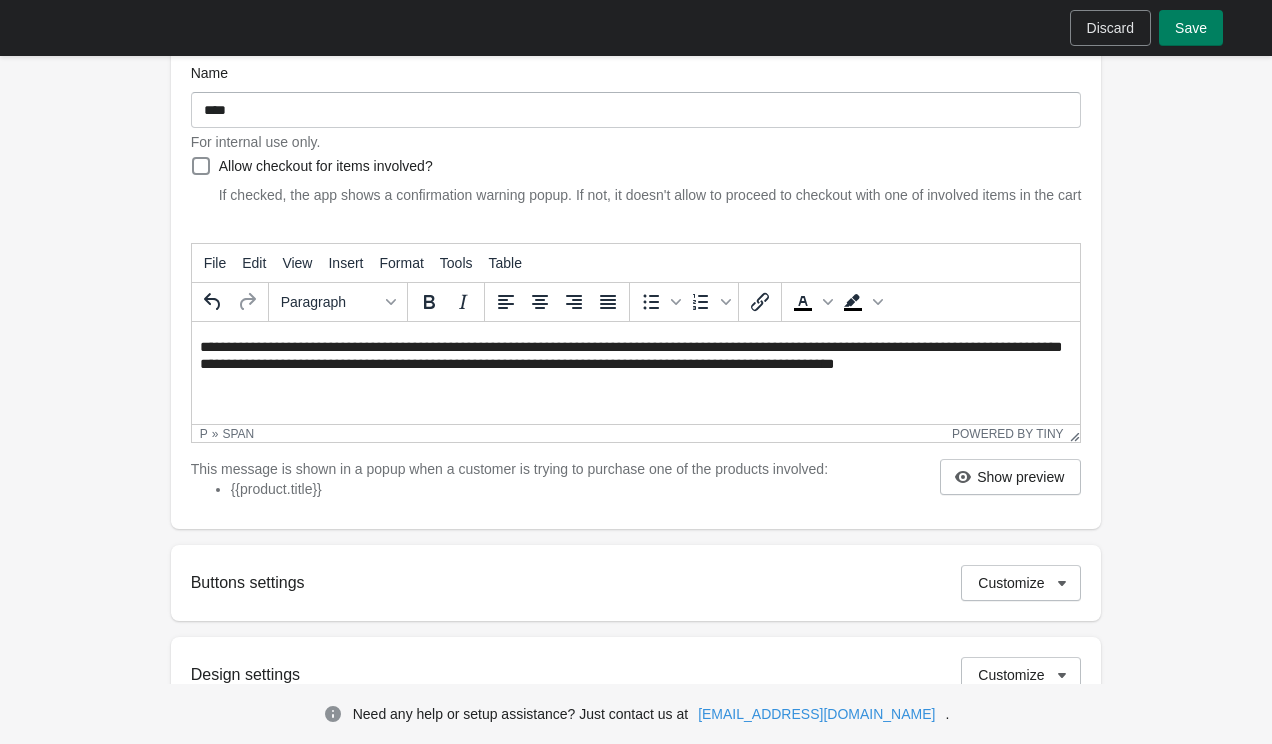 click on "**********" at bounding box center [630, 355] 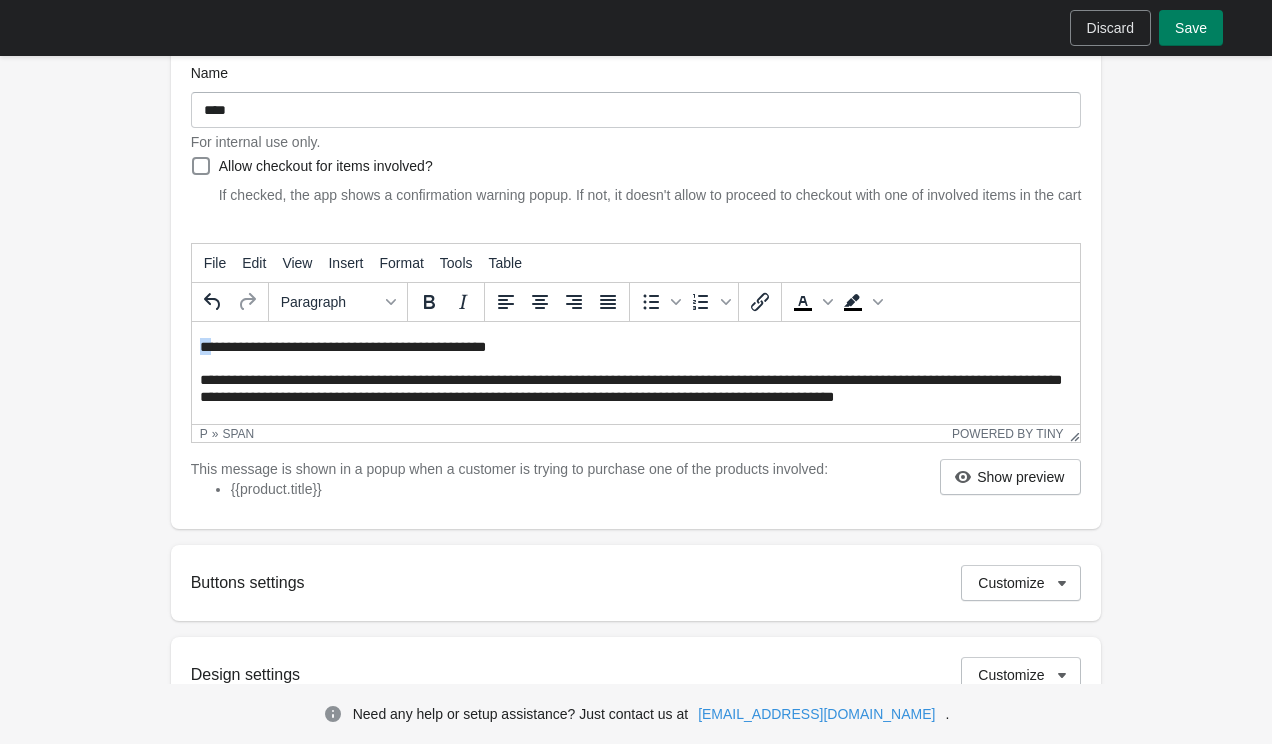 drag, startPoint x: 206, startPoint y: 347, endPoint x: 189, endPoint y: 348, distance: 17.029387 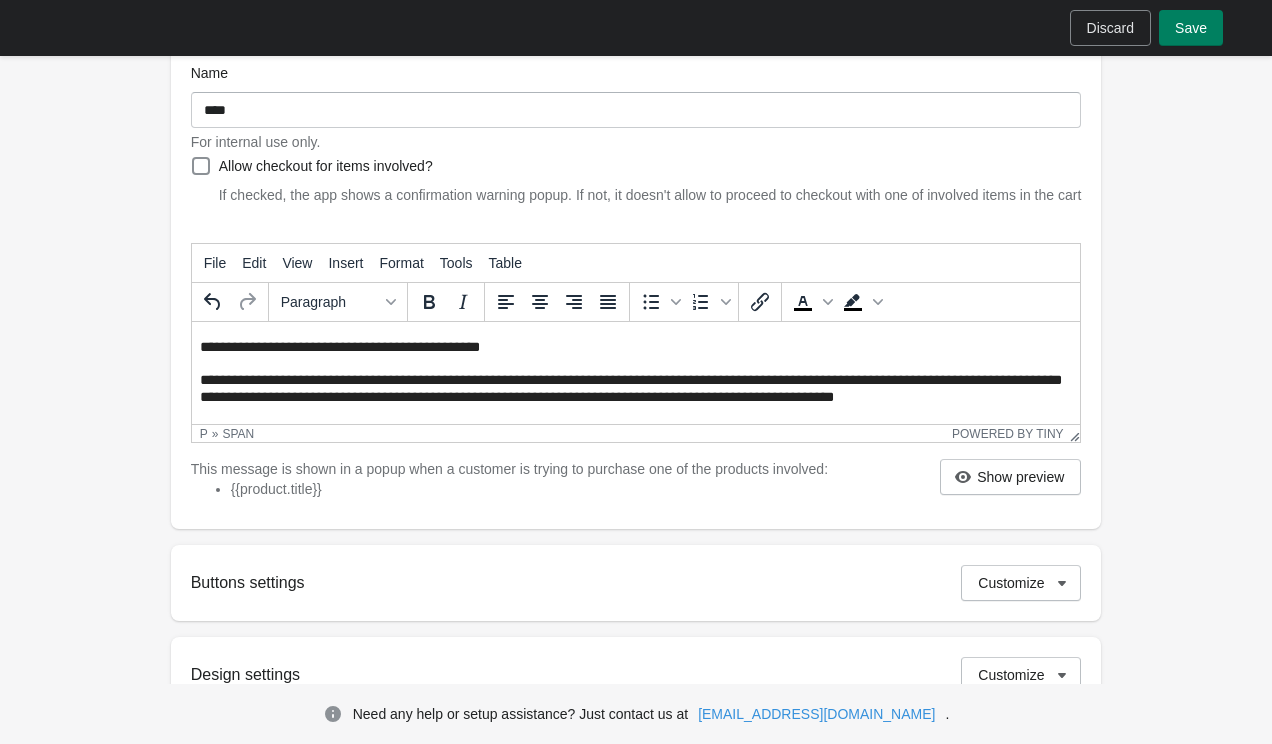 click on "**********" at bounding box center (635, 346) 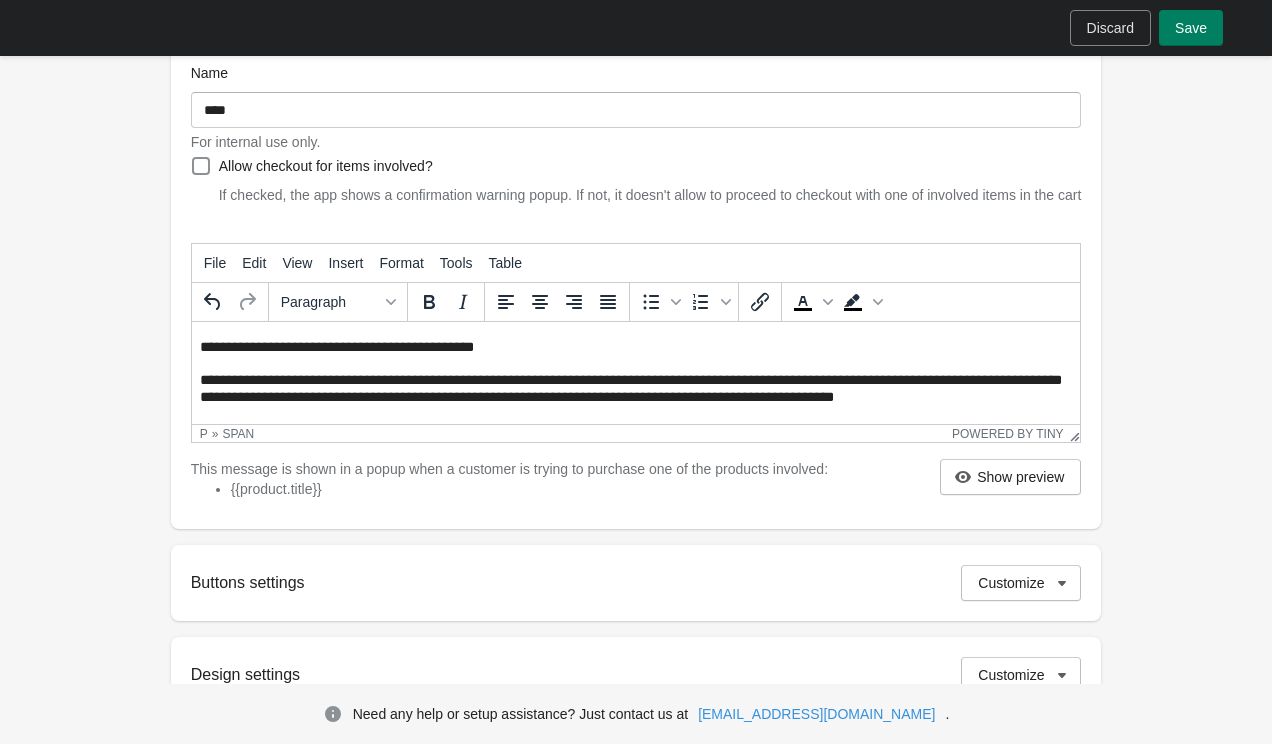 click on "**********" at bounding box center [336, 347] 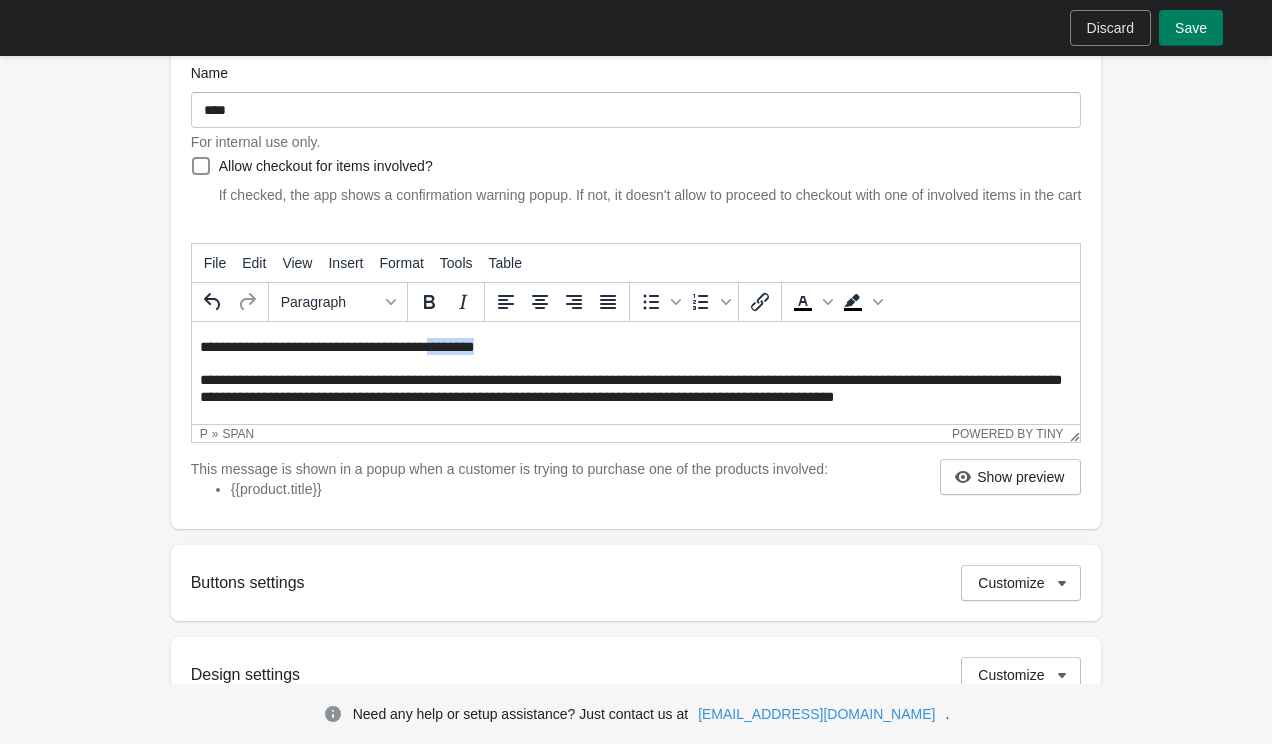 click on "**********" at bounding box center (336, 347) 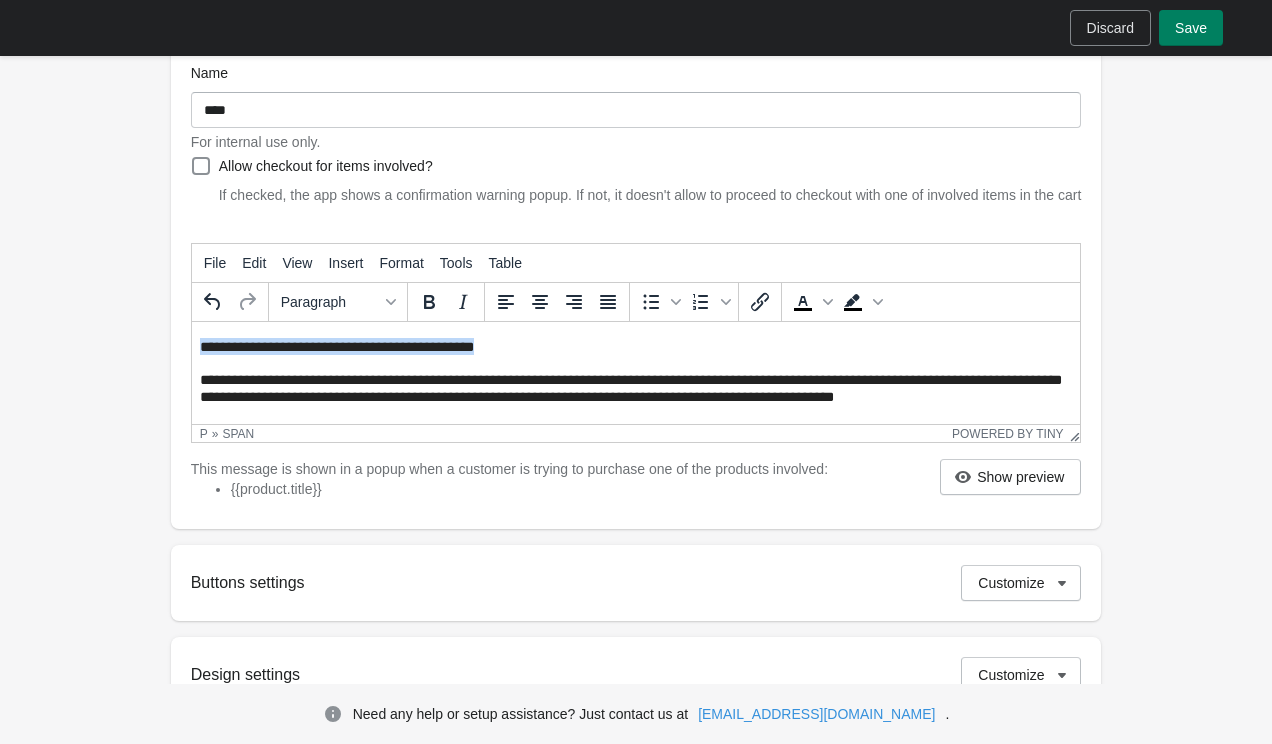 click on "**********" at bounding box center (336, 347) 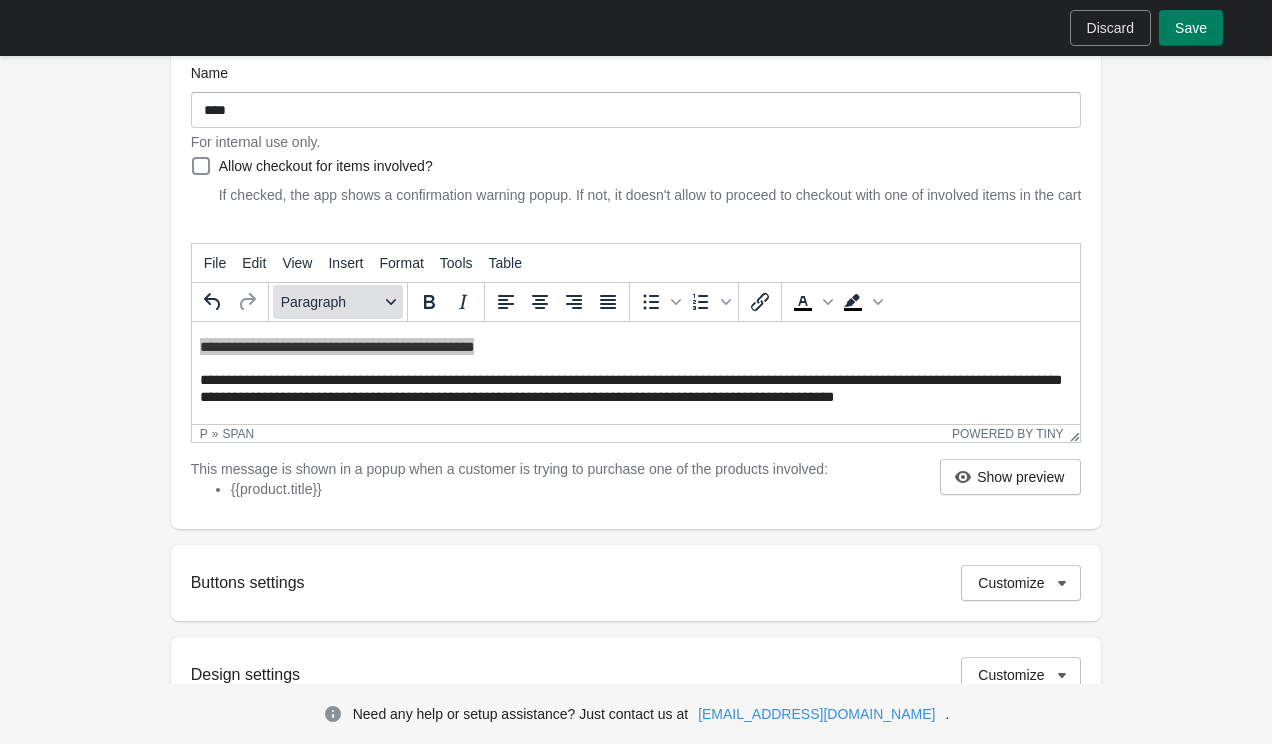 click on "Paragraph" at bounding box center (338, 302) 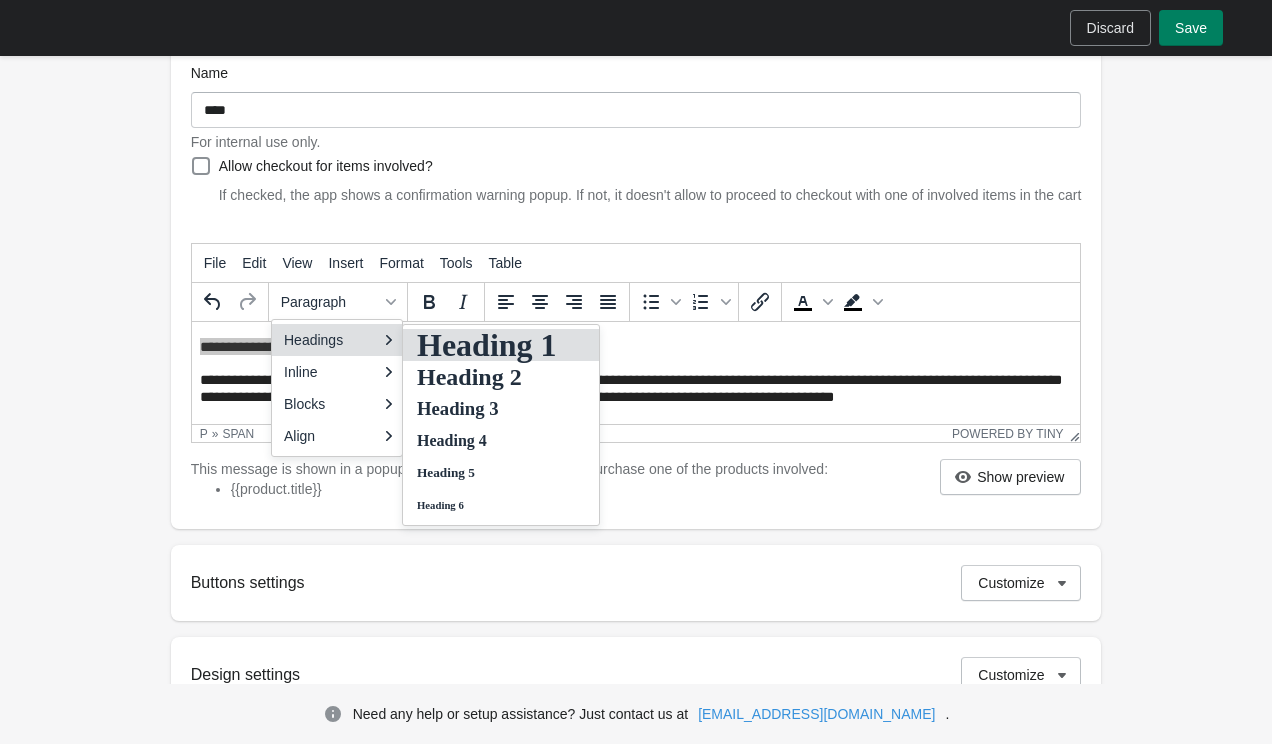 click on "Heading 1" at bounding box center (487, 345) 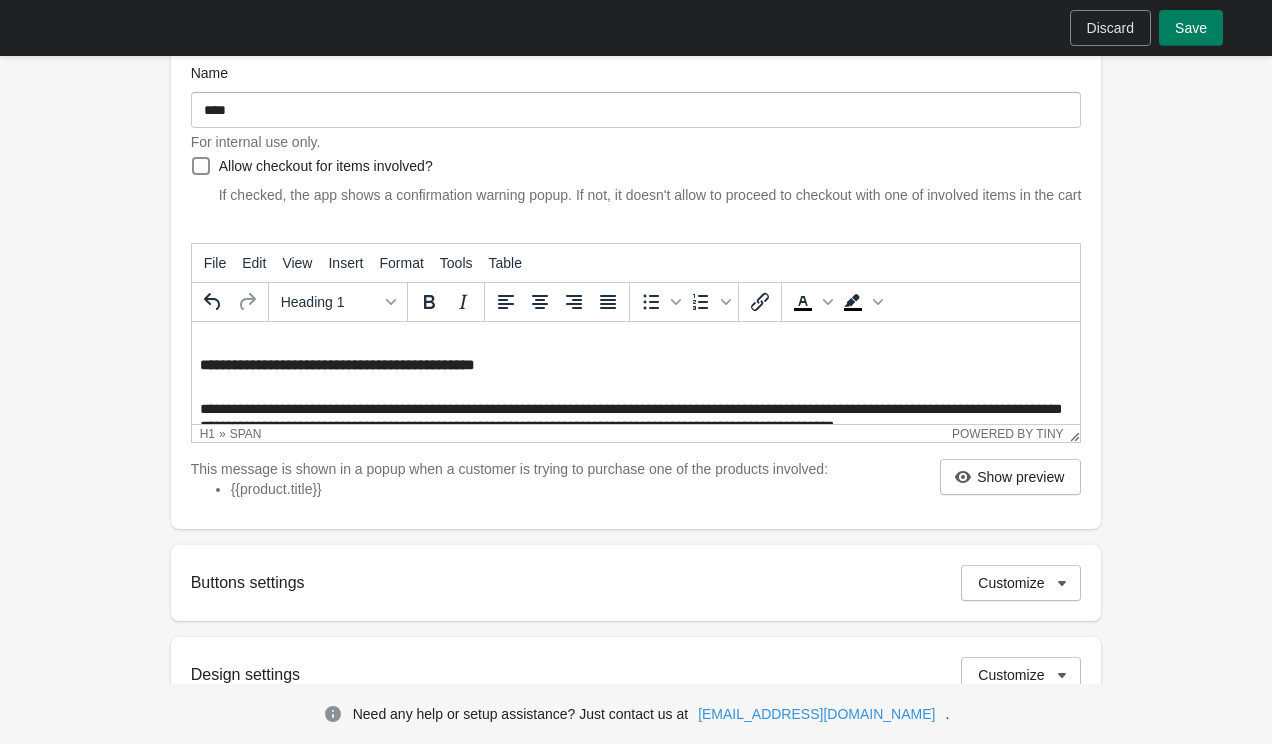 click on "**********" at bounding box center [635, 360] 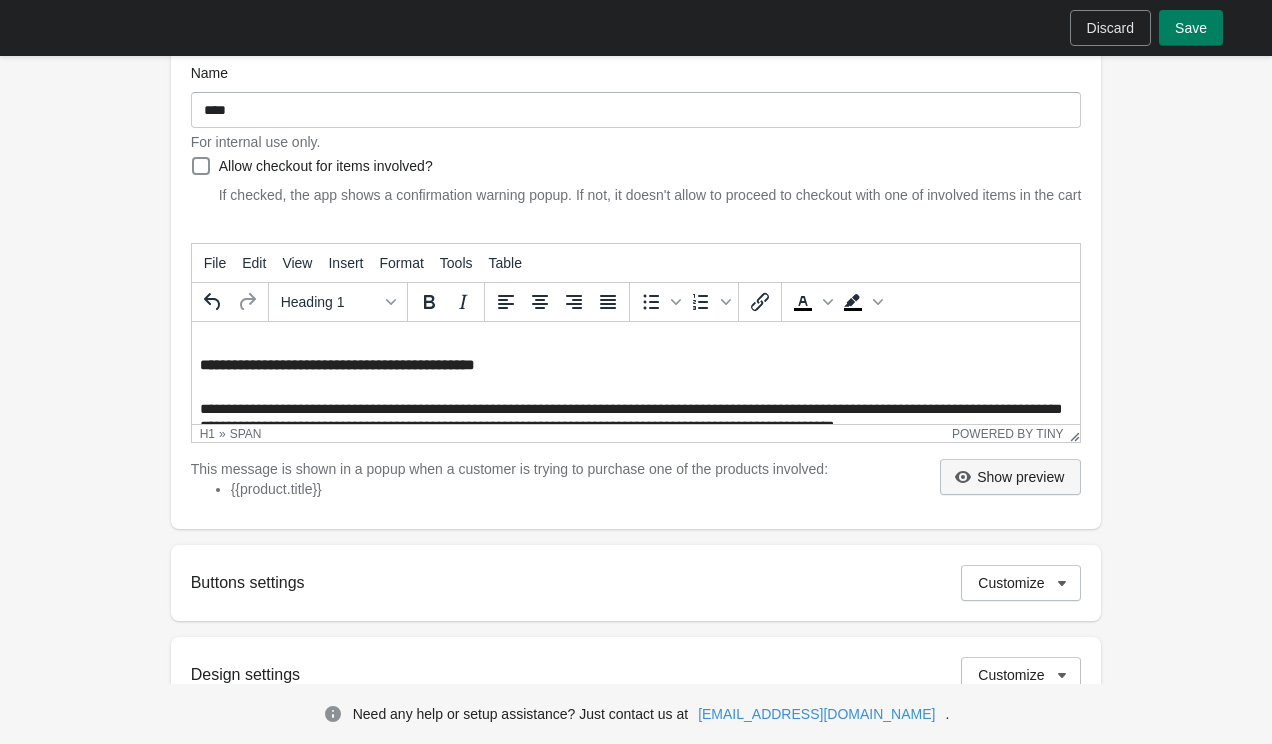 click on "Show preview" at bounding box center [1010, 477] 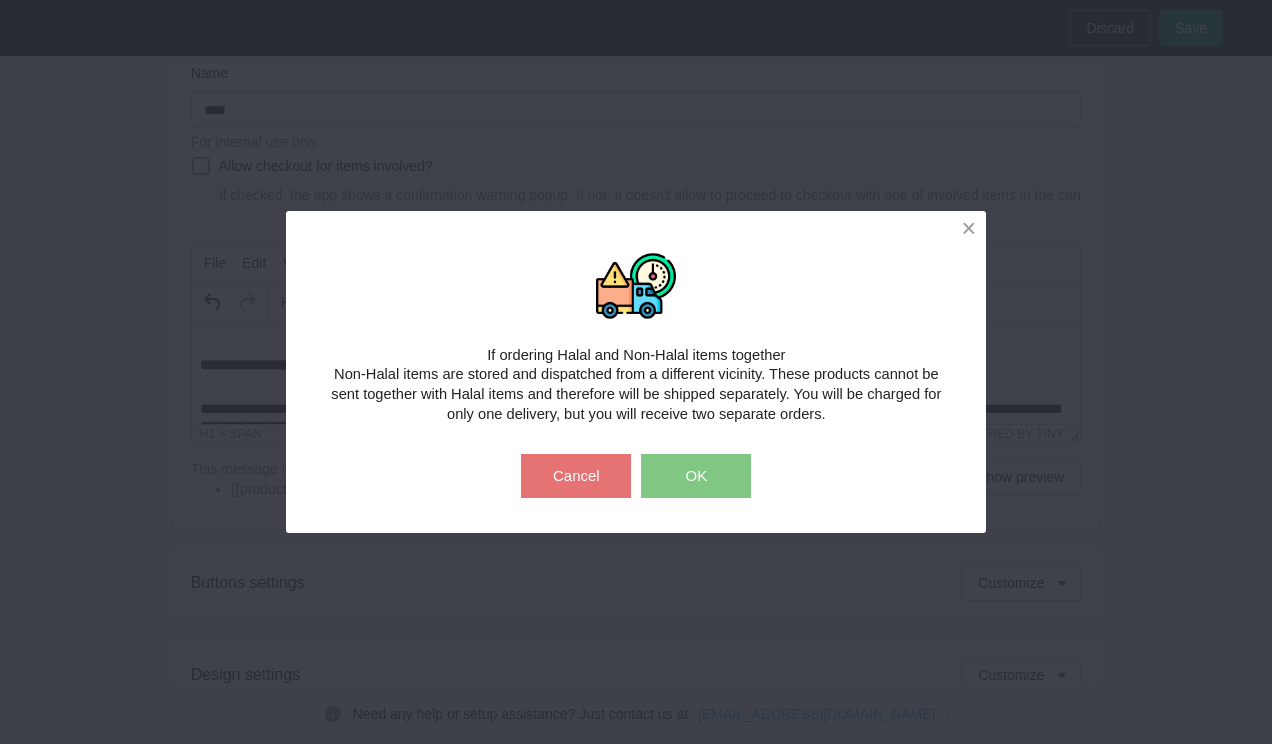 click on "Cancel" at bounding box center (576, 476) 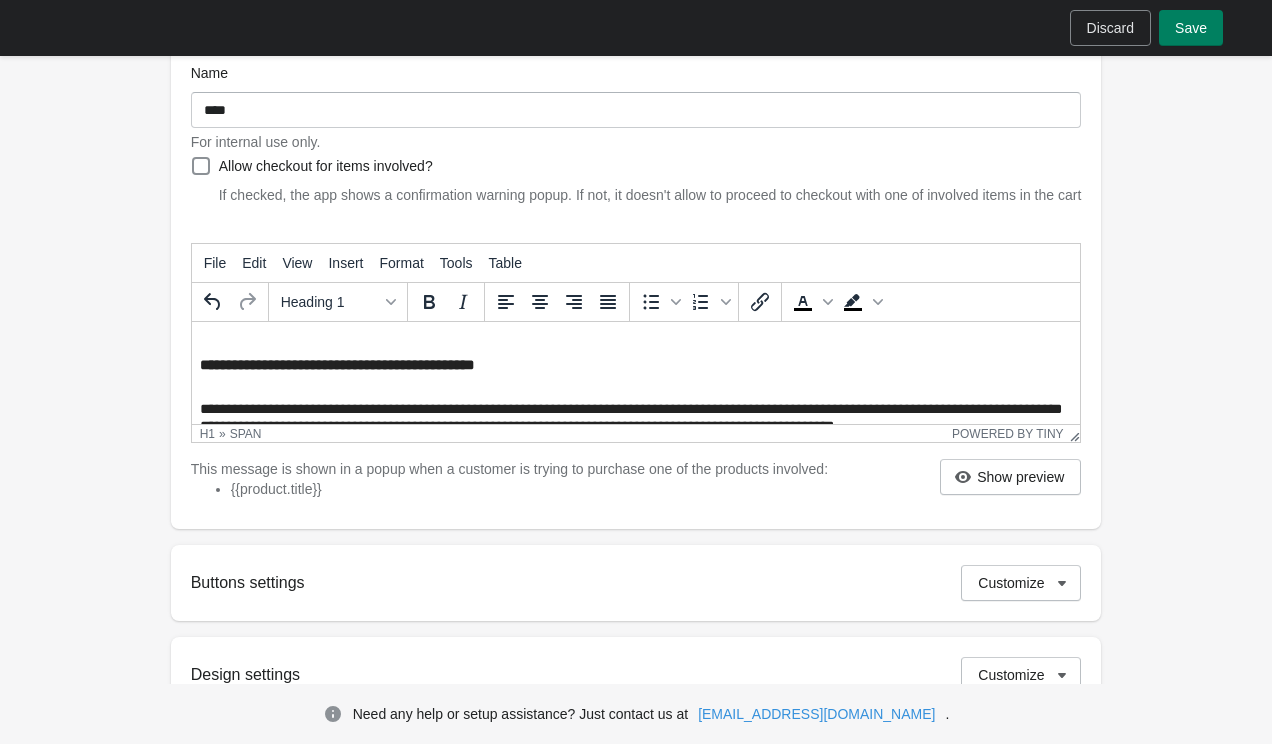 click on "**********" at bounding box center [336, 365] 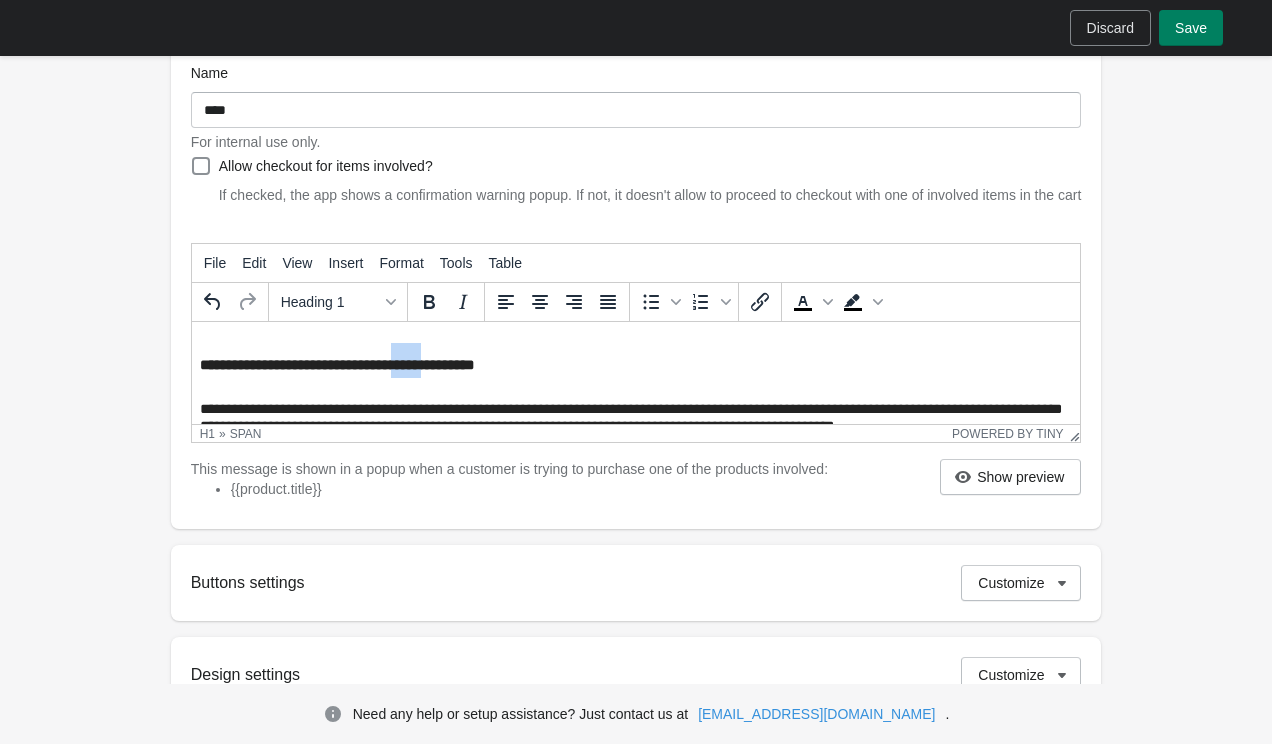 click on "**********" at bounding box center [336, 365] 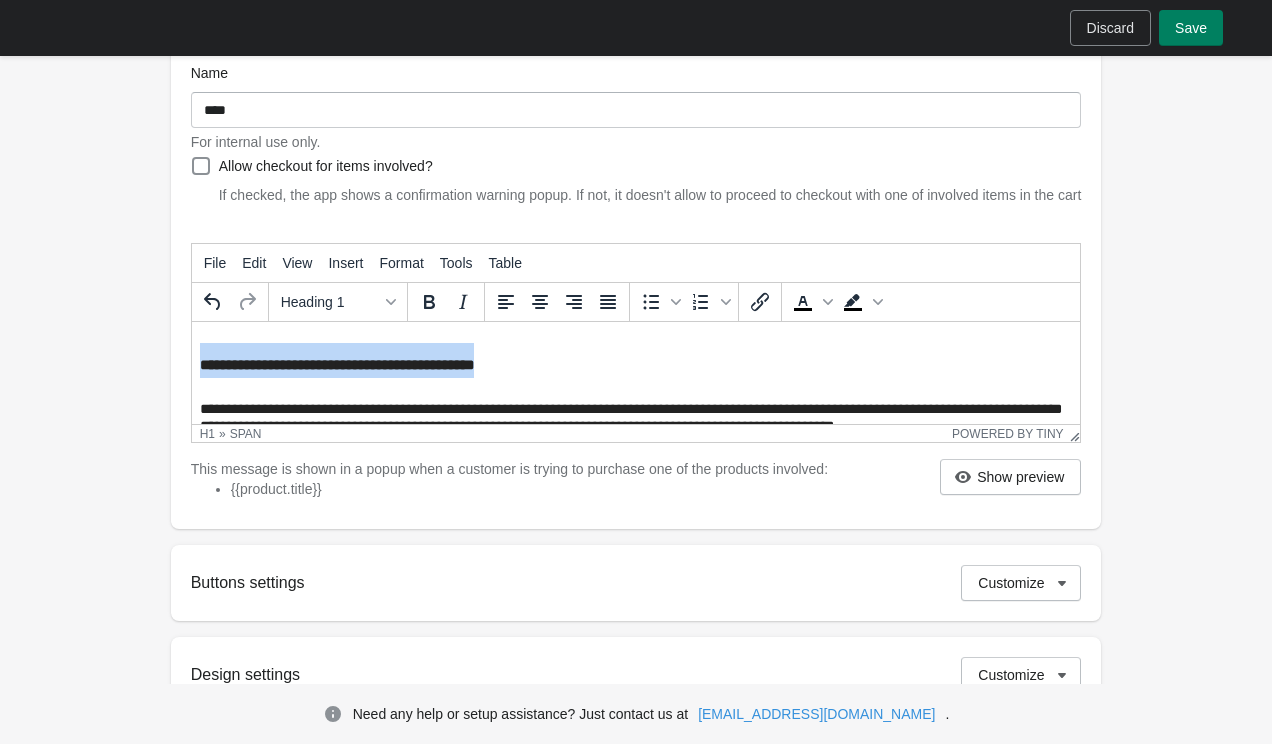 click on "**********" at bounding box center [336, 365] 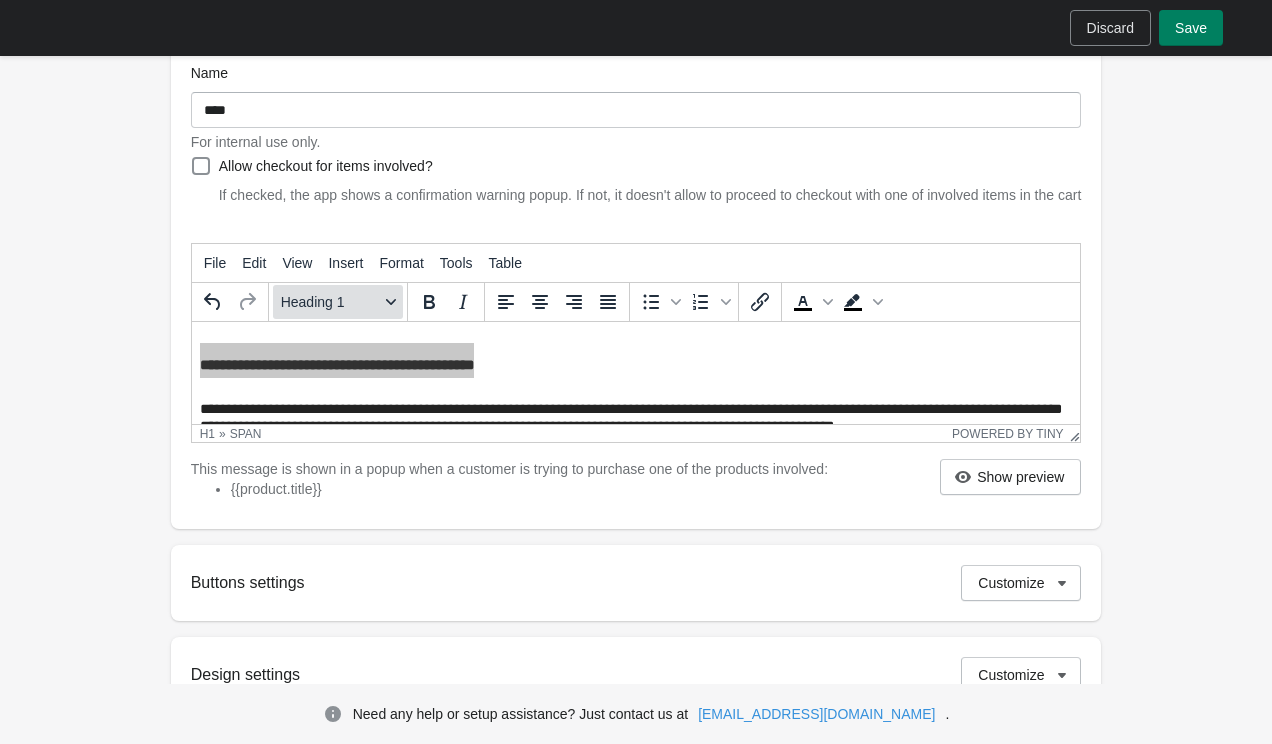 click on "Heading 1" at bounding box center [330, 302] 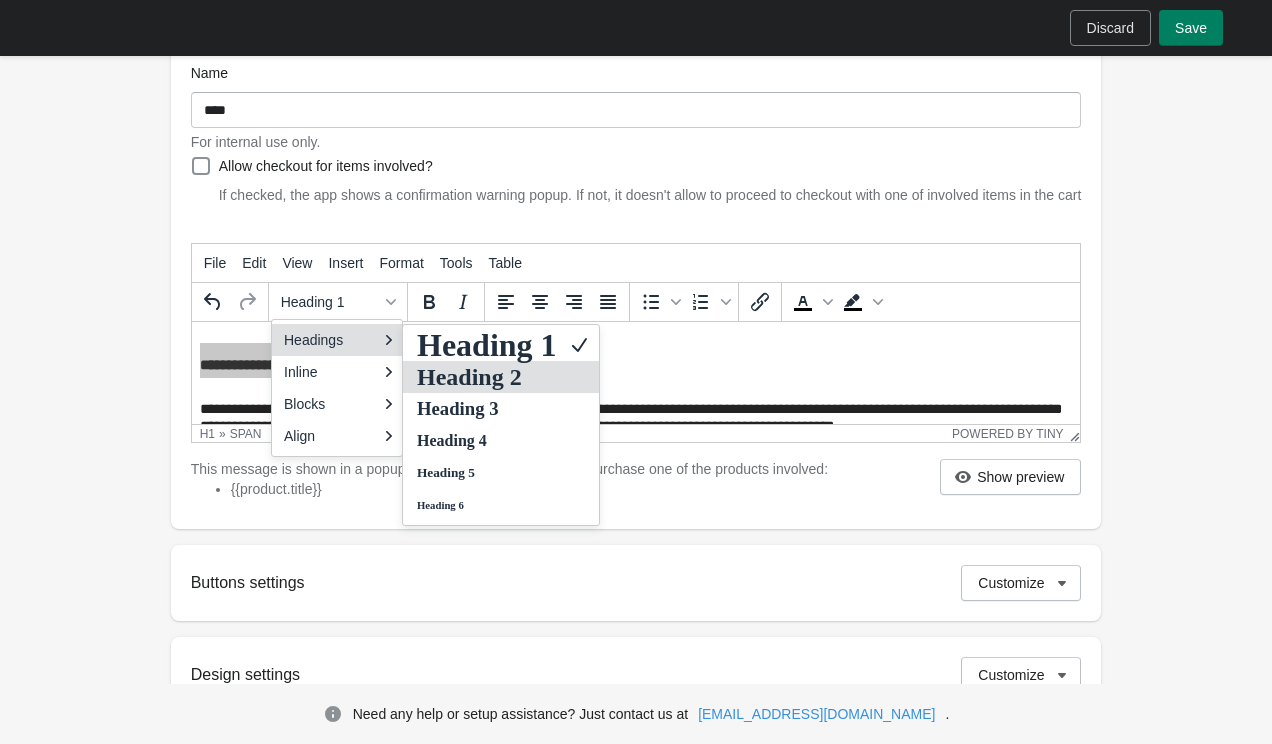 click on "Heading 2" at bounding box center (487, 377) 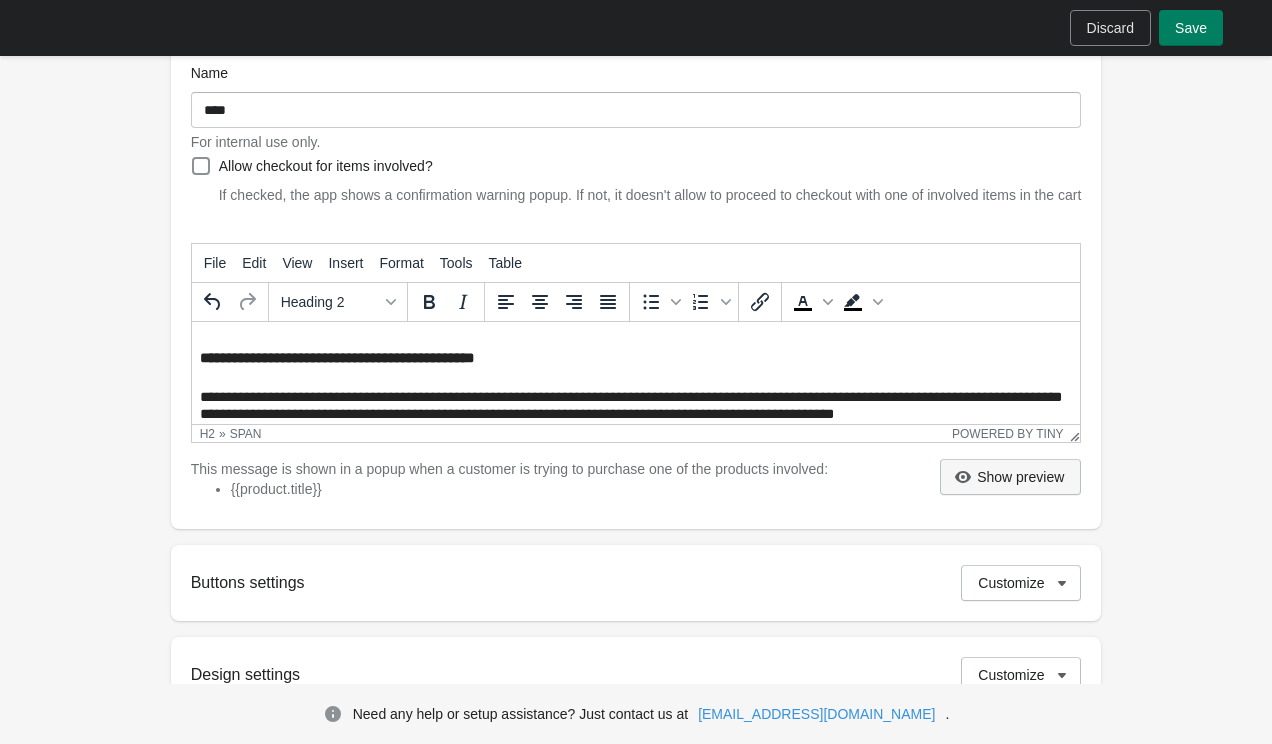 click 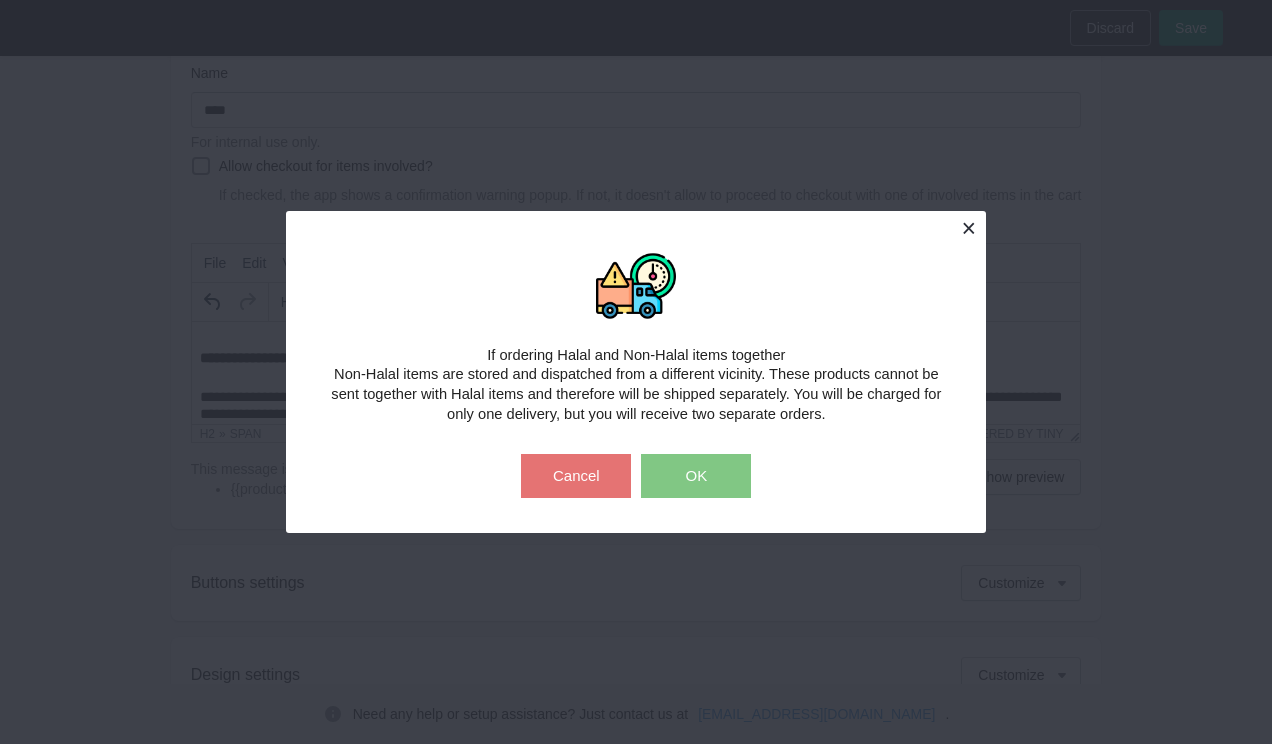 click at bounding box center [968, 228] 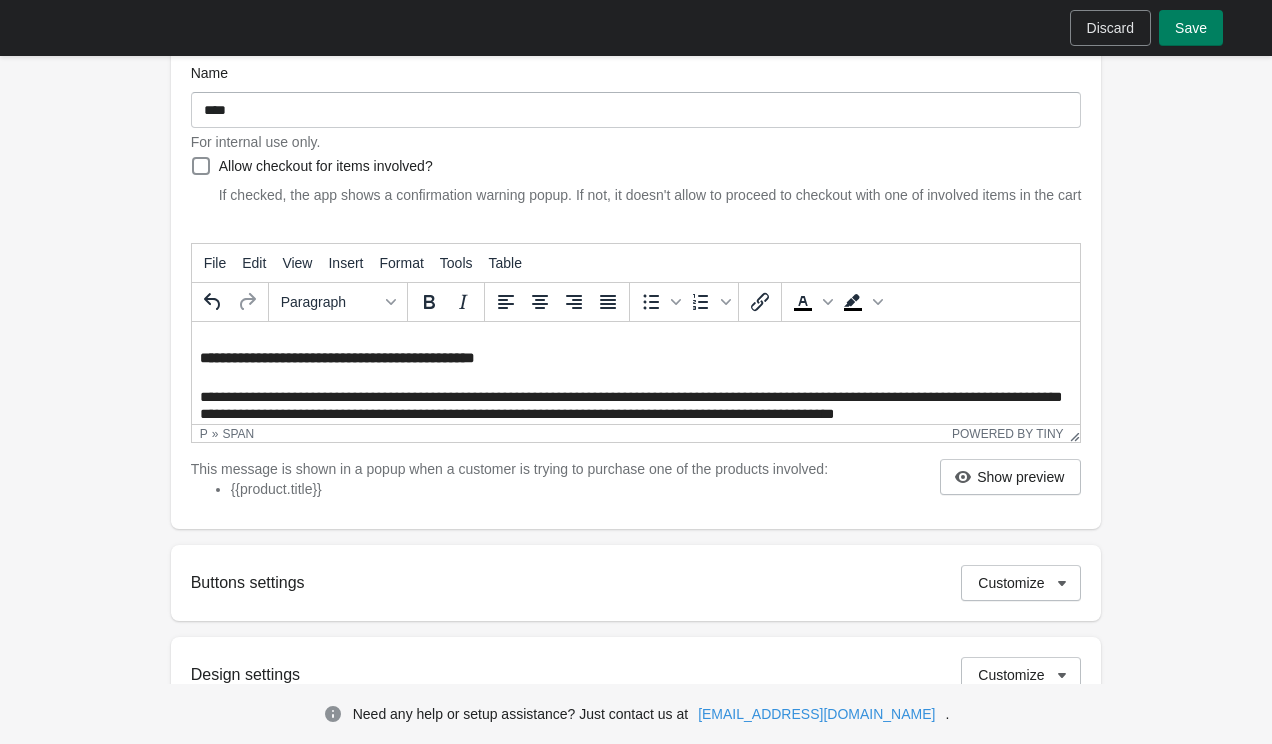 click on "**********" at bounding box center (635, 382) 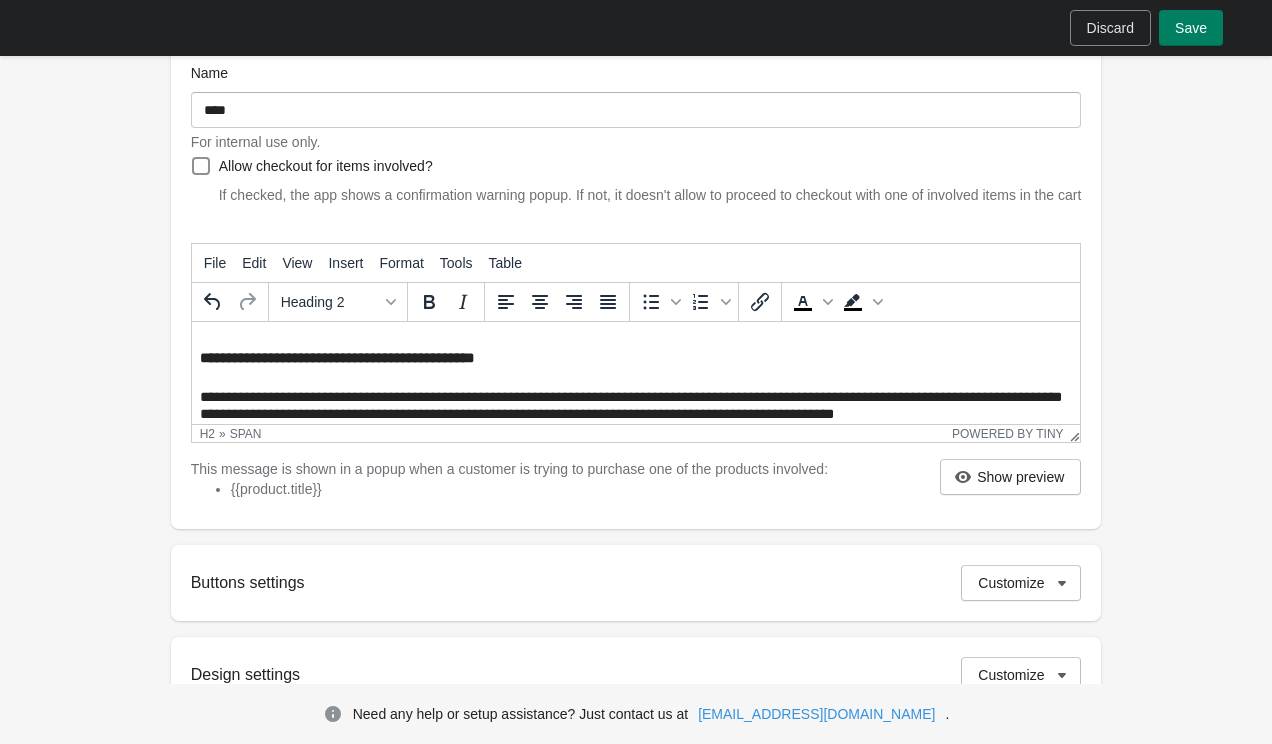 click on "**********" at bounding box center (635, 355) 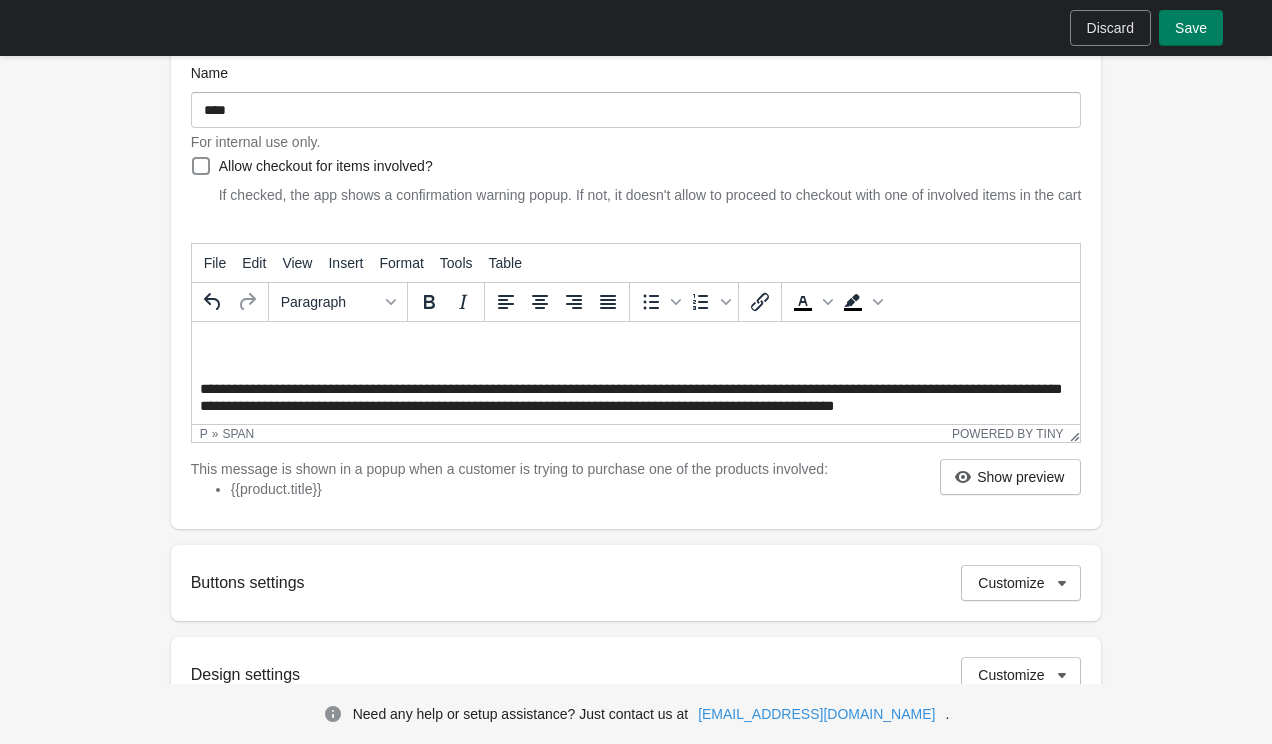 scroll, scrollTop: 53, scrollLeft: 0, axis: vertical 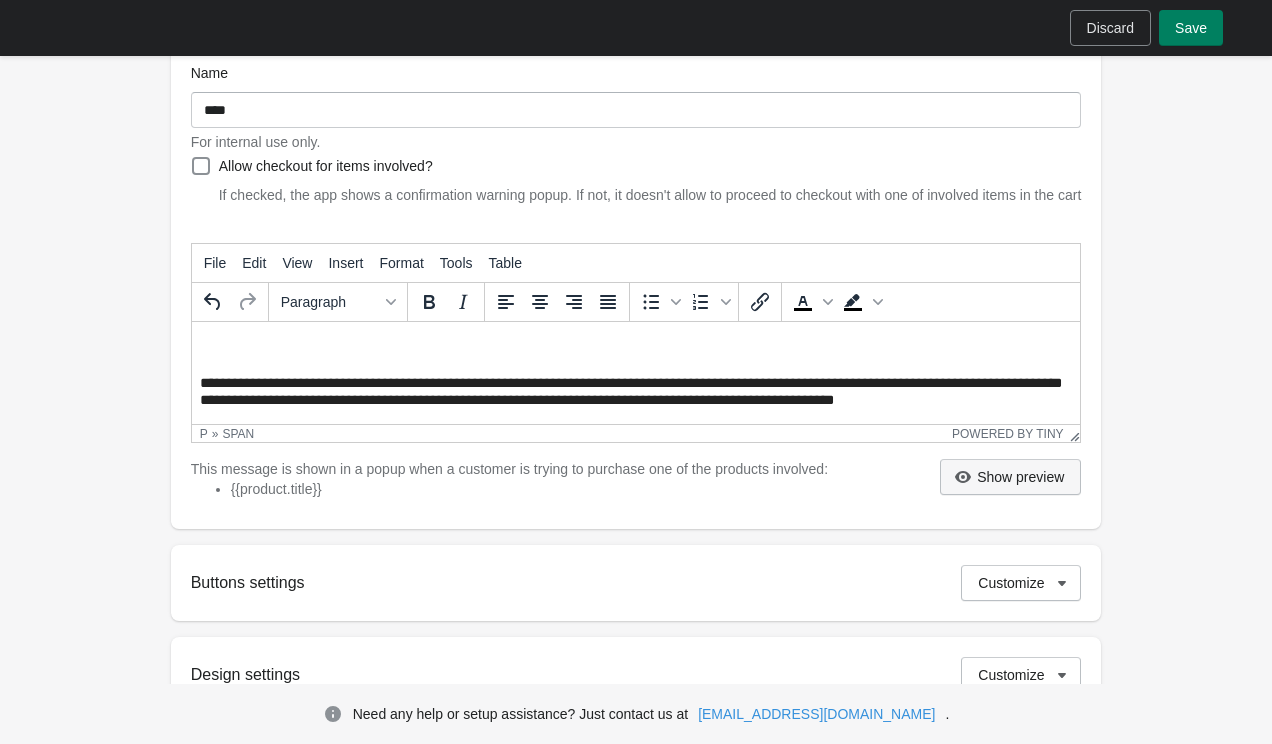 click on "Show preview" at bounding box center [1010, 477] 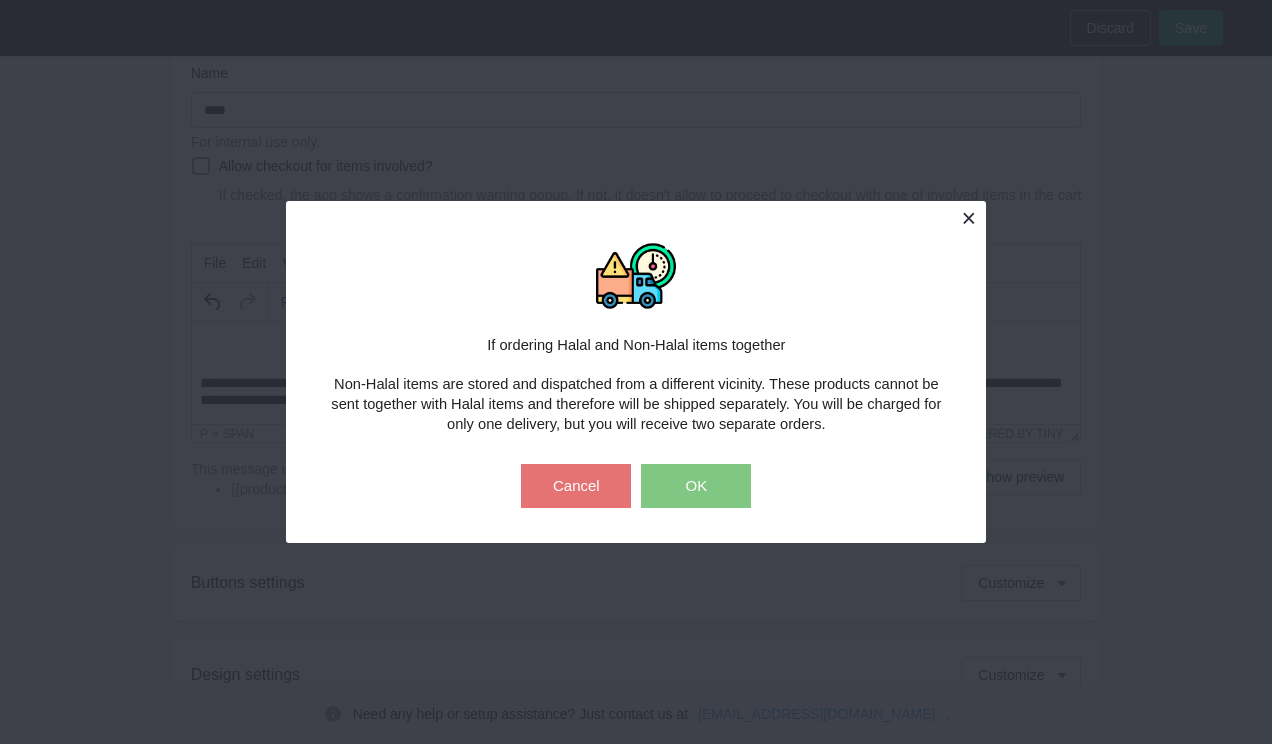 click at bounding box center (968, 218) 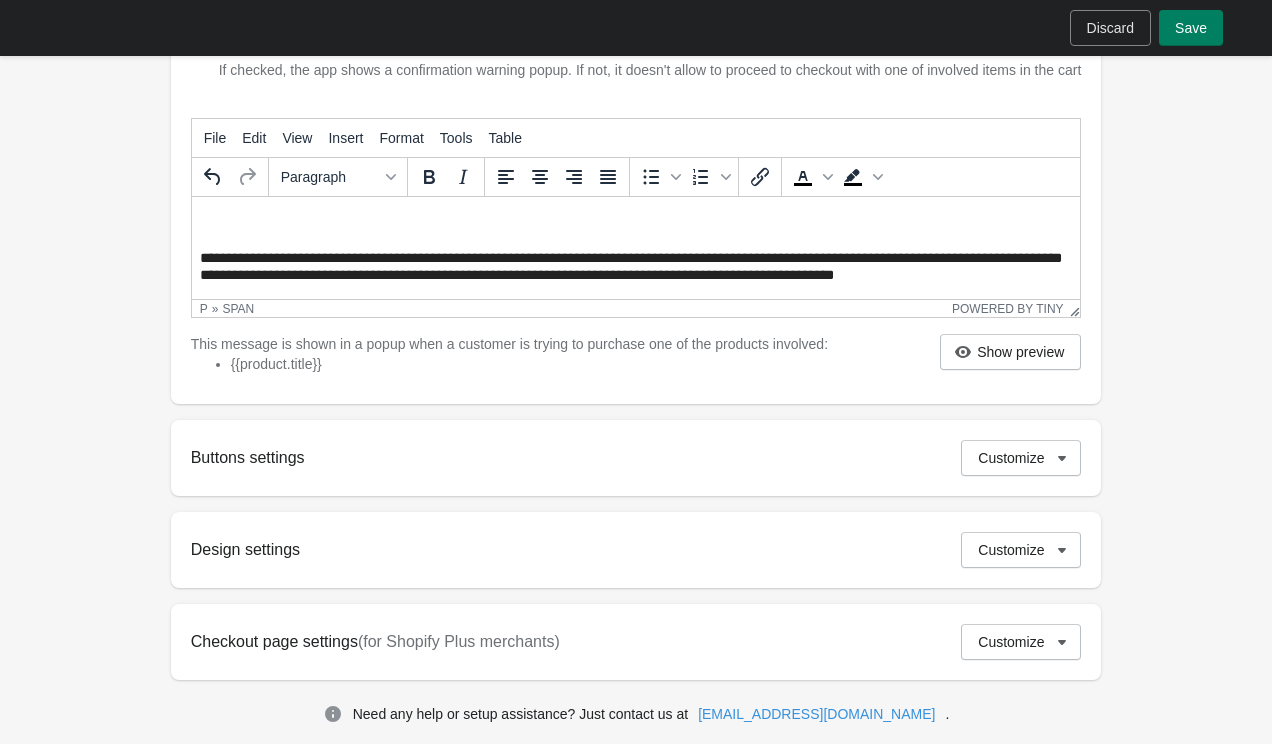 scroll, scrollTop: 367, scrollLeft: 0, axis: vertical 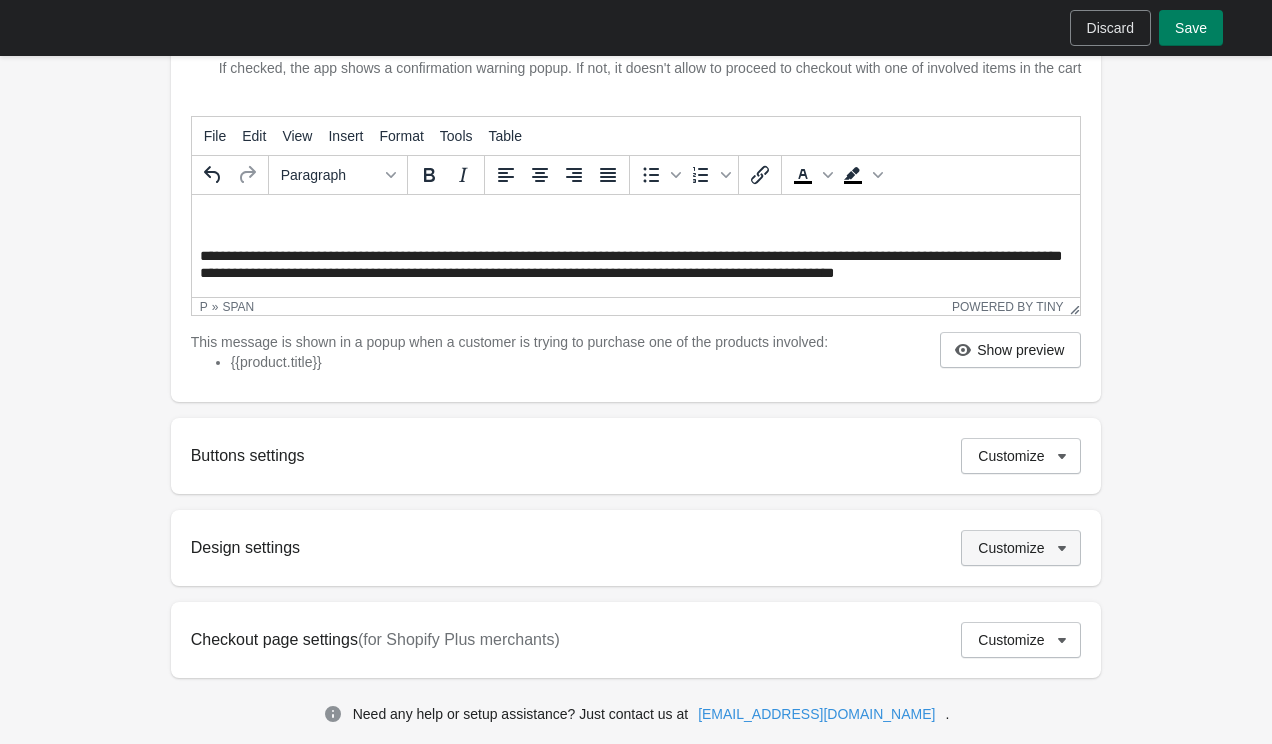 click on "Customize" at bounding box center [1021, 548] 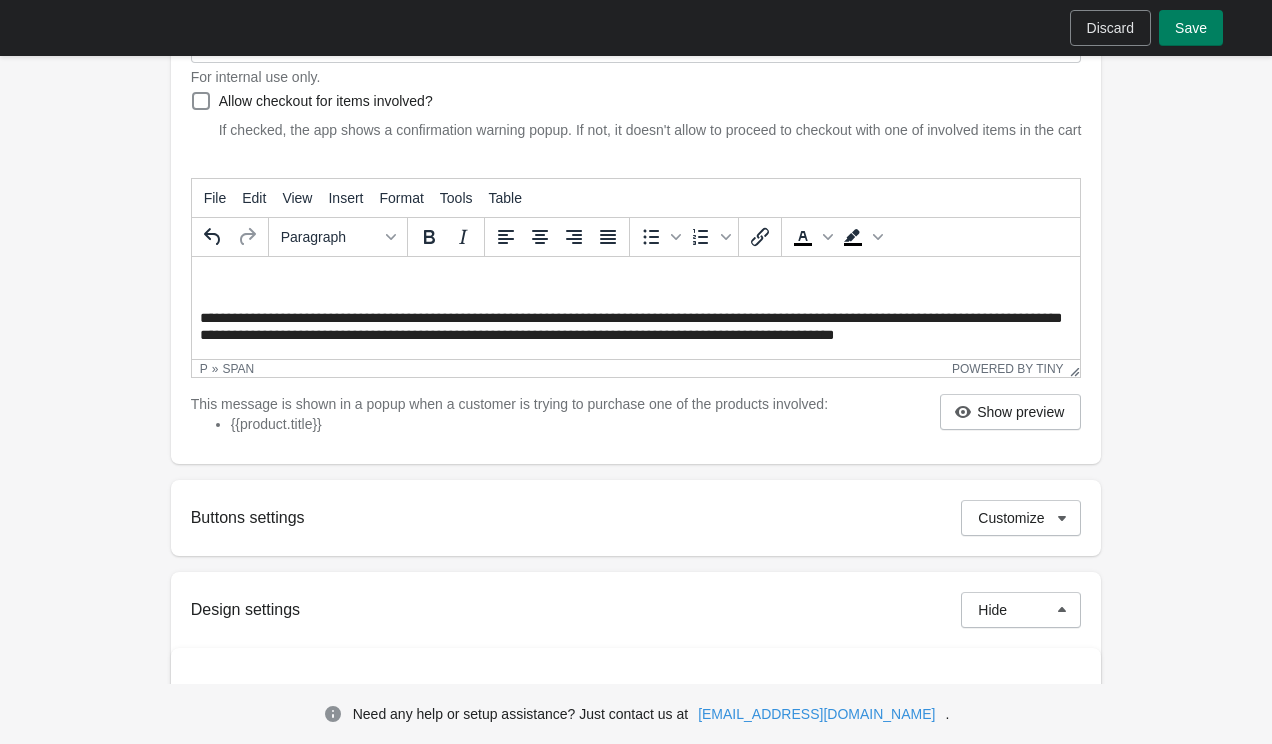 scroll, scrollTop: 0, scrollLeft: 0, axis: both 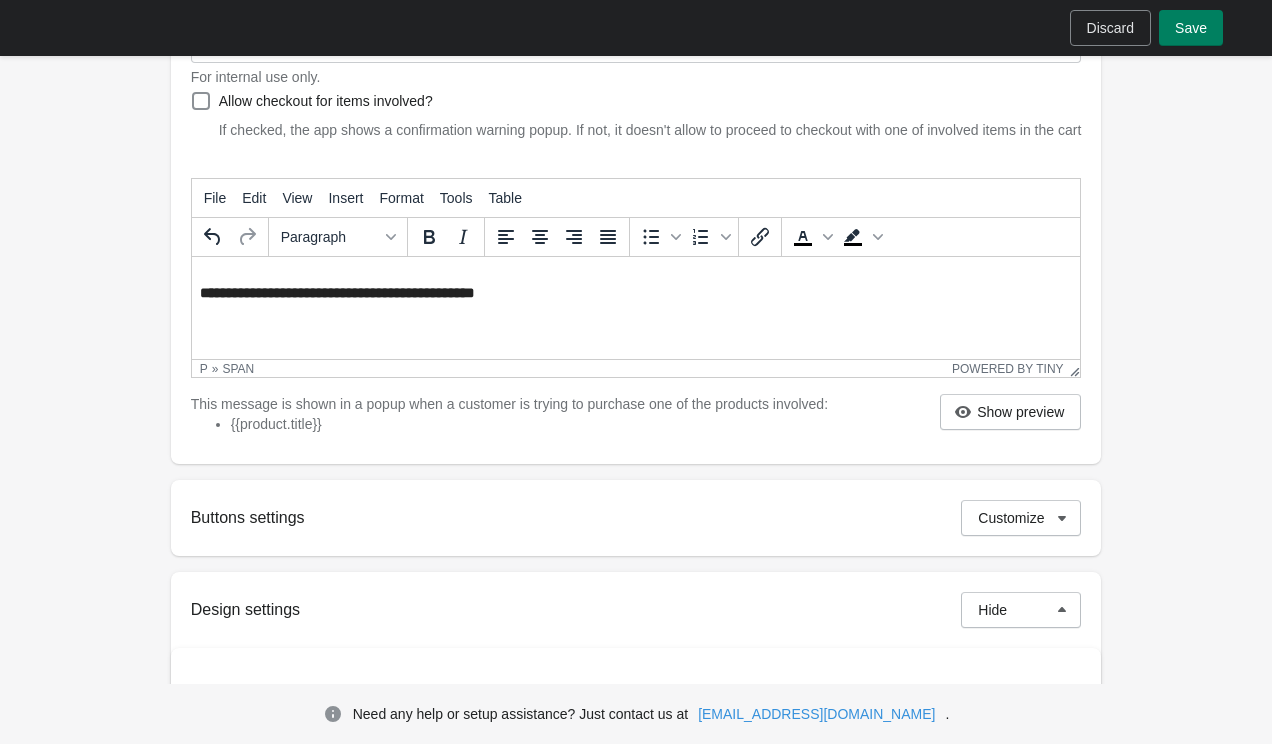 click on "**********" at bounding box center [336, 293] 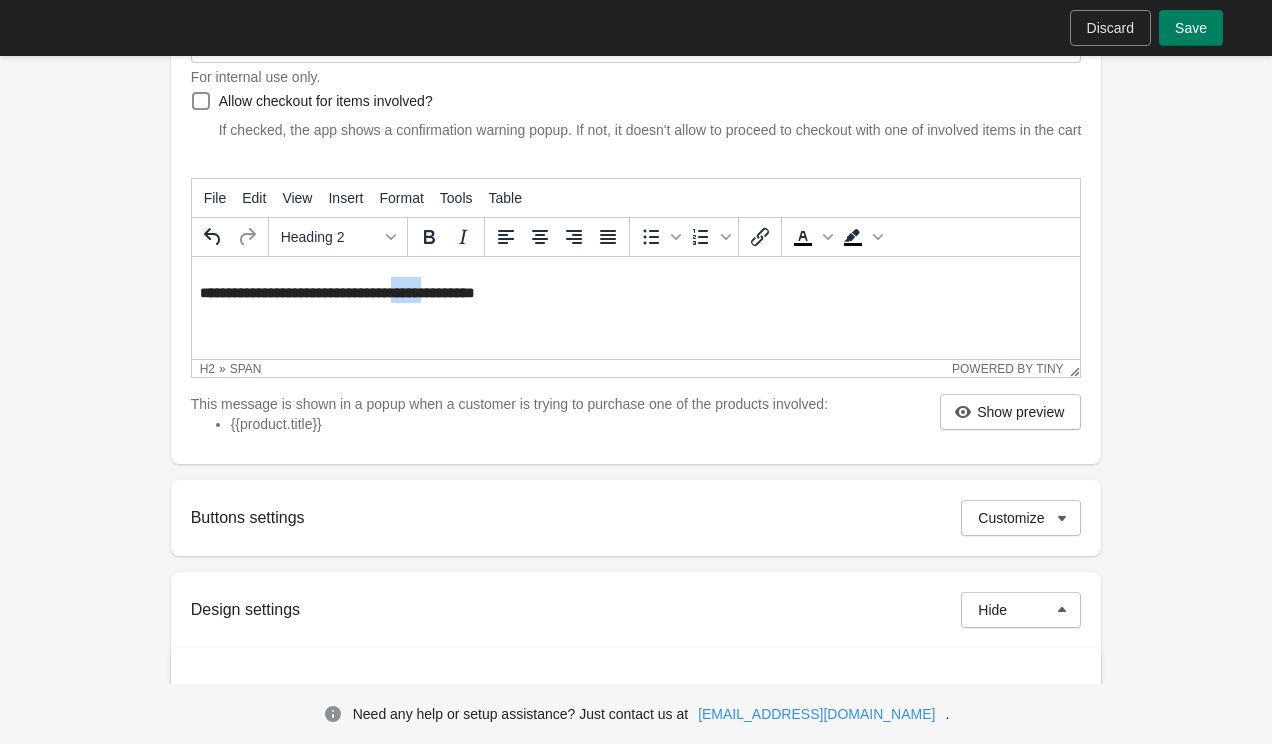 click on "**********" at bounding box center (336, 293) 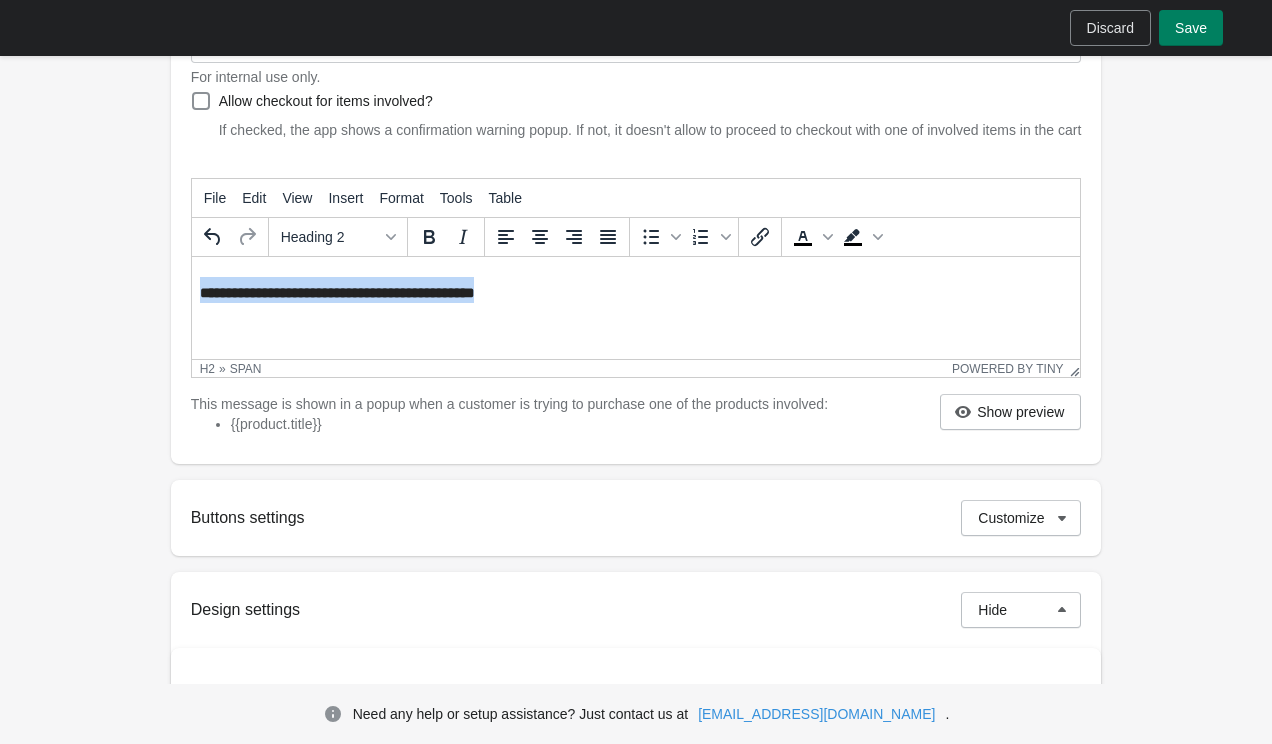 click on "**********" at bounding box center [336, 293] 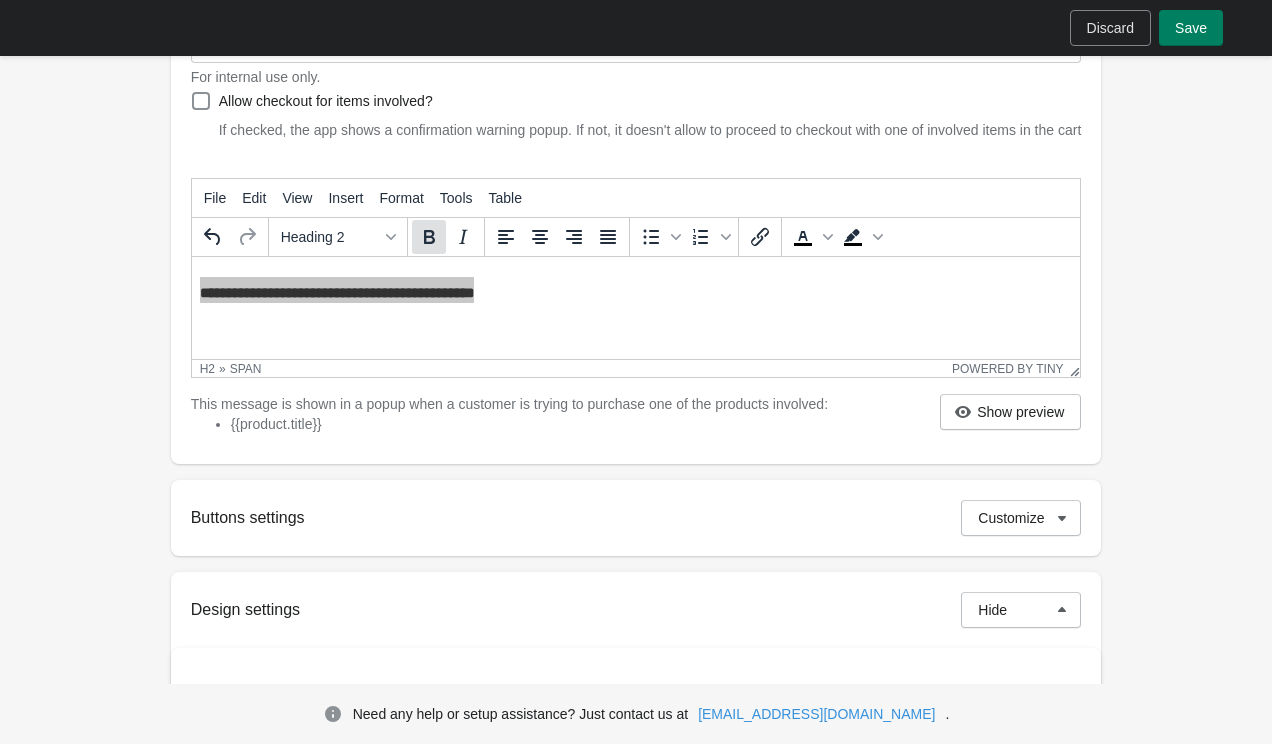 click 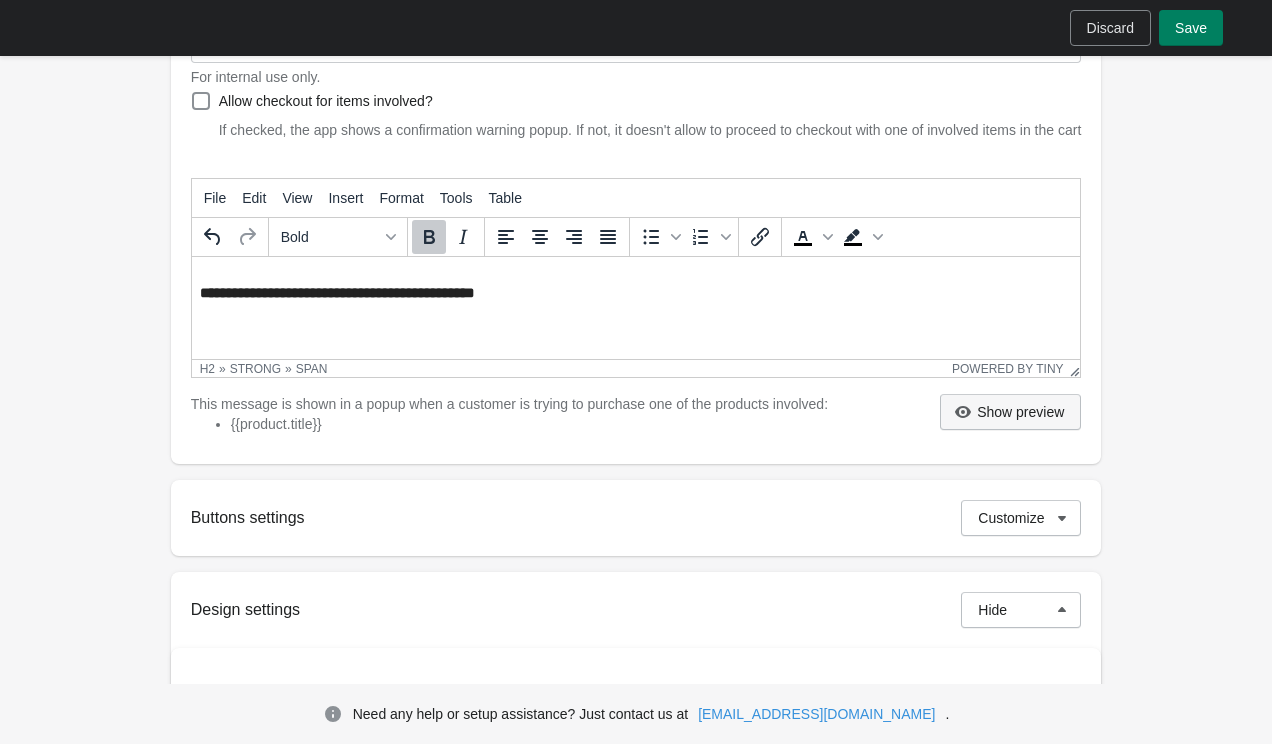 click on "Show preview" at bounding box center [1010, 412] 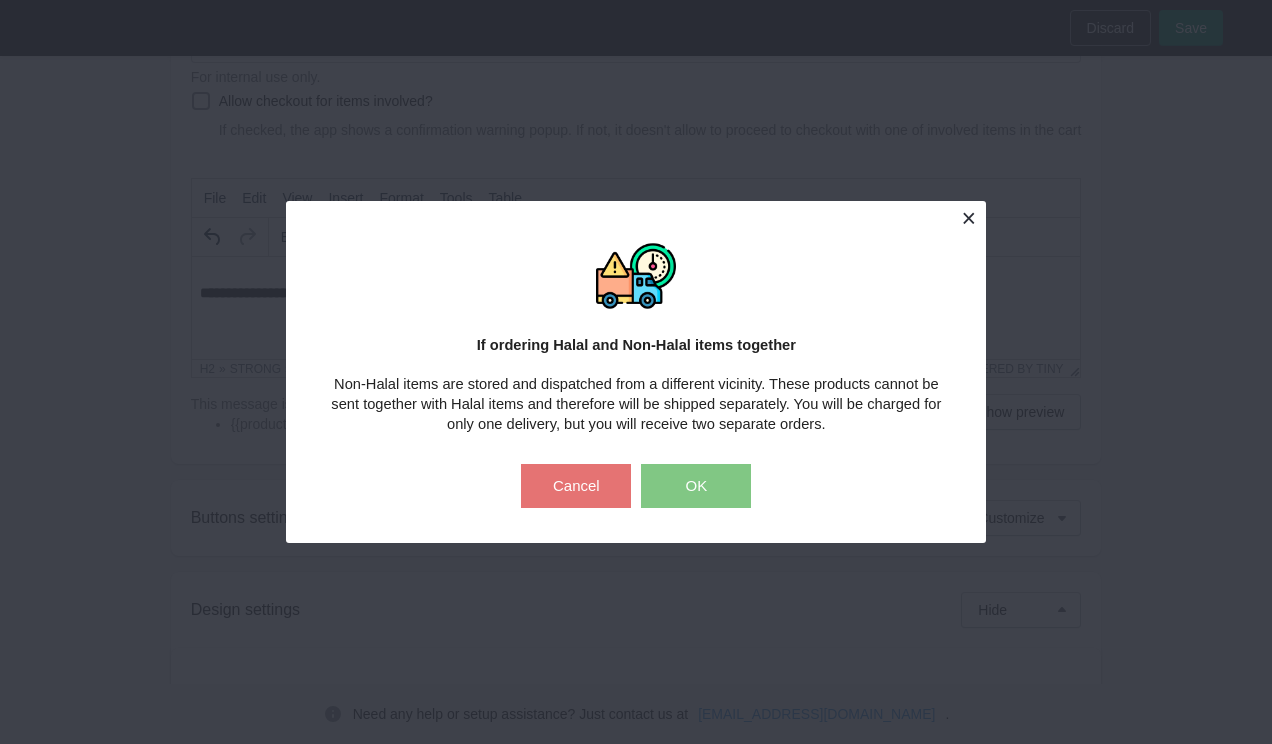 click at bounding box center (968, 218) 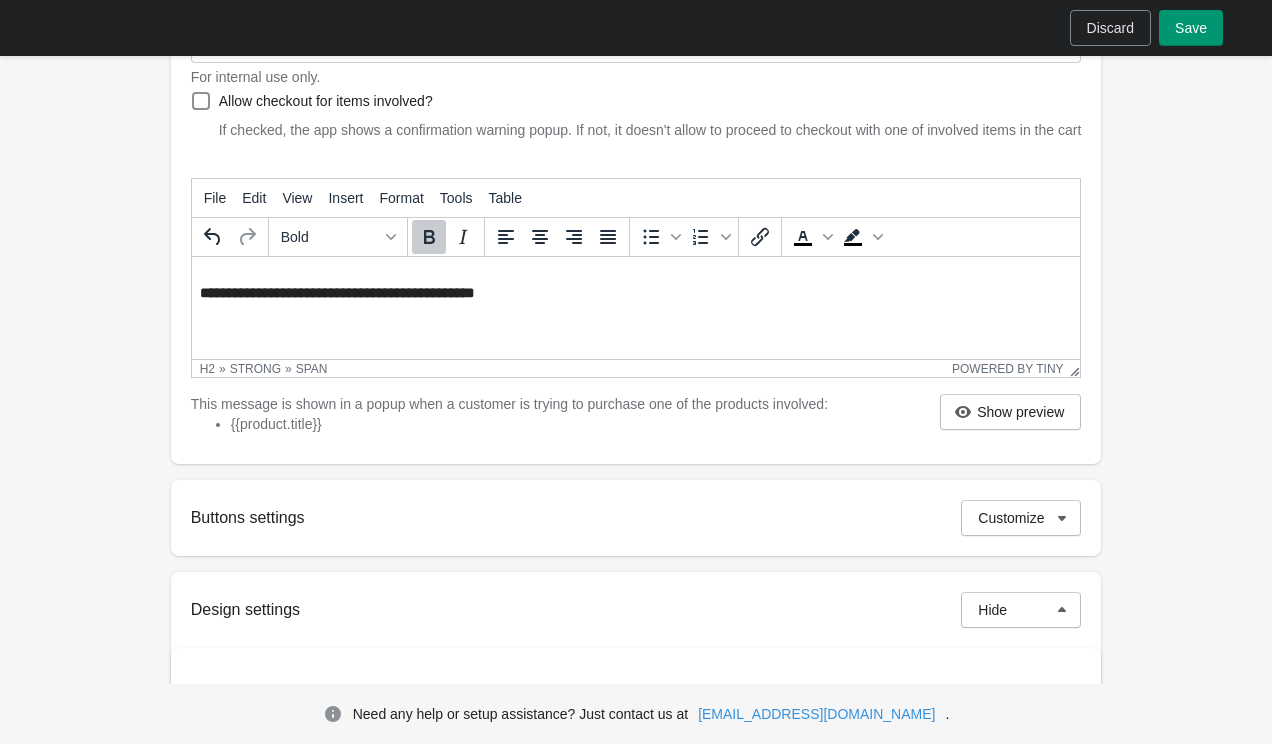 click on "Save" at bounding box center (1191, 28) 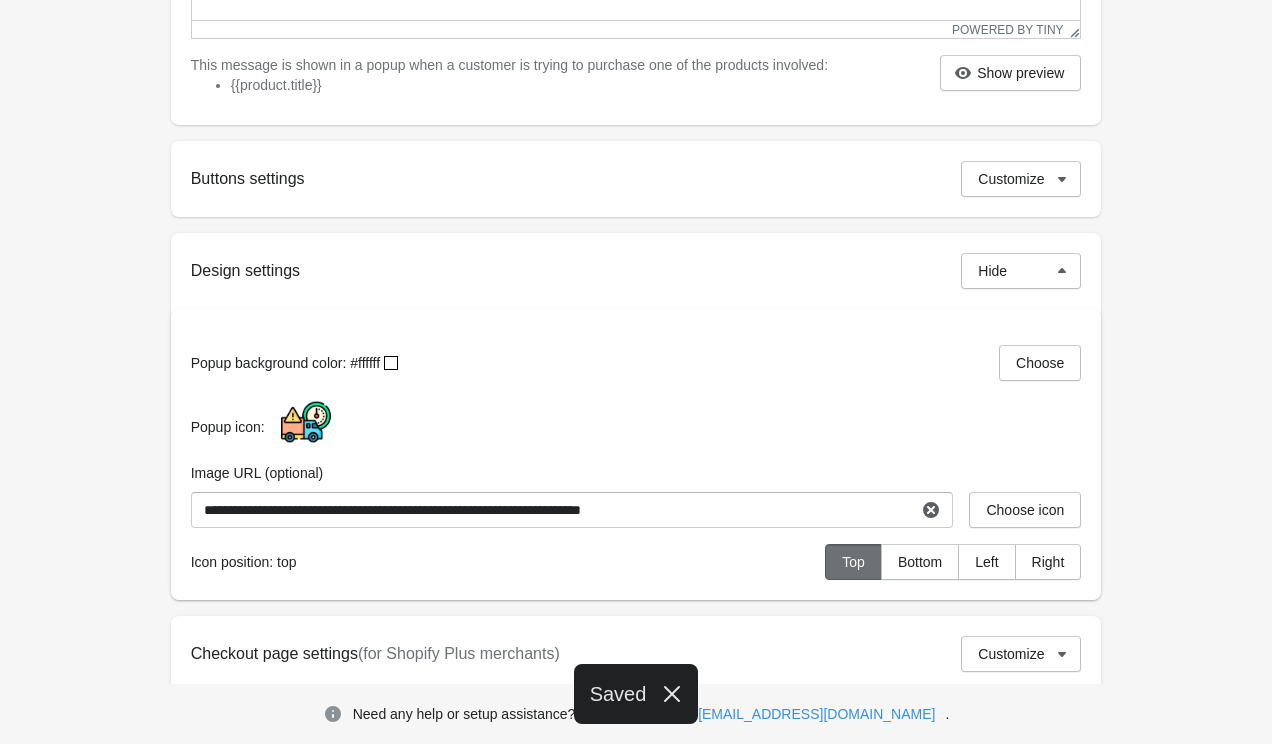 scroll, scrollTop: 691, scrollLeft: 0, axis: vertical 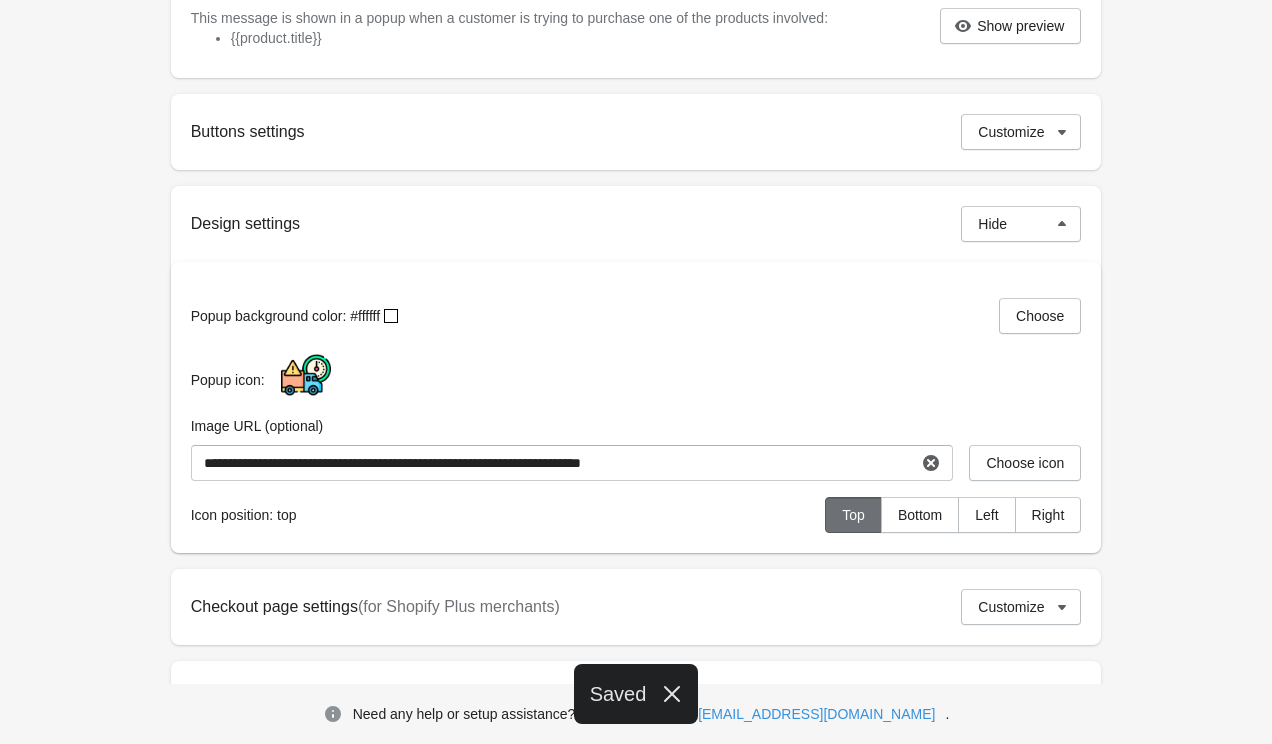 click at bounding box center [306, 375] 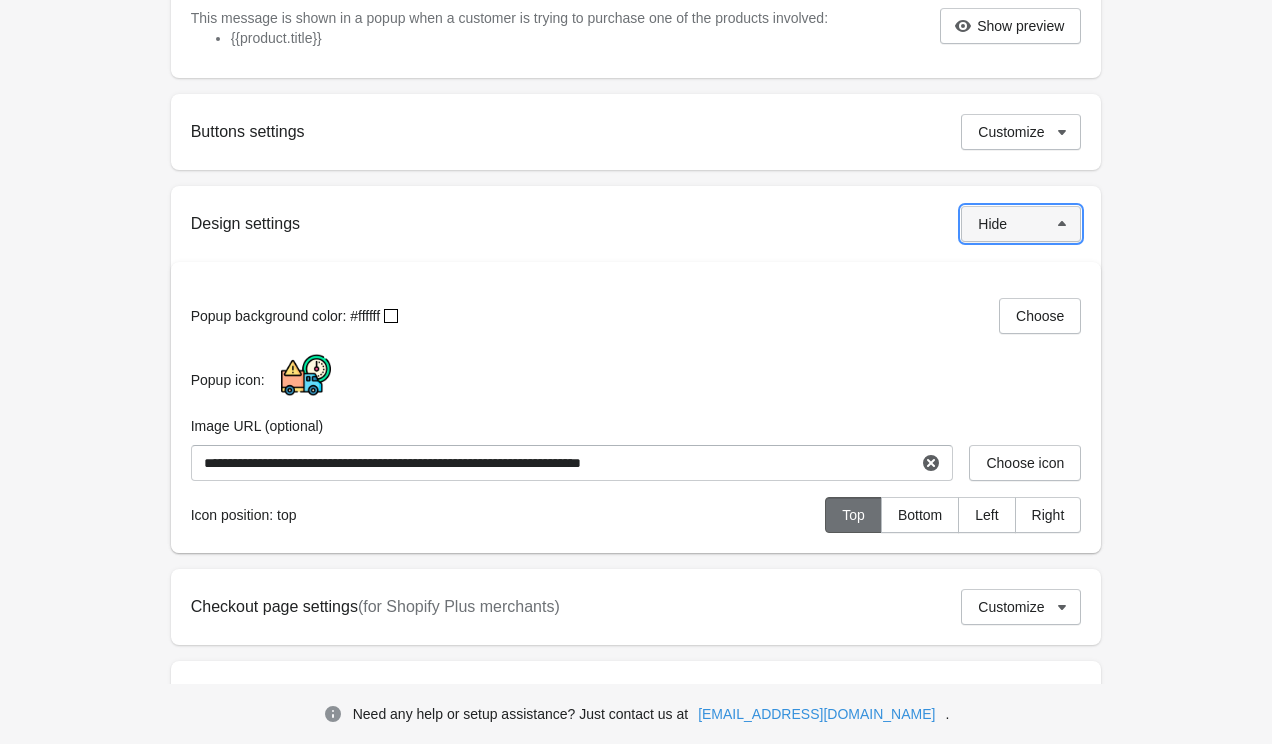 click on "Hide" at bounding box center (992, 224) 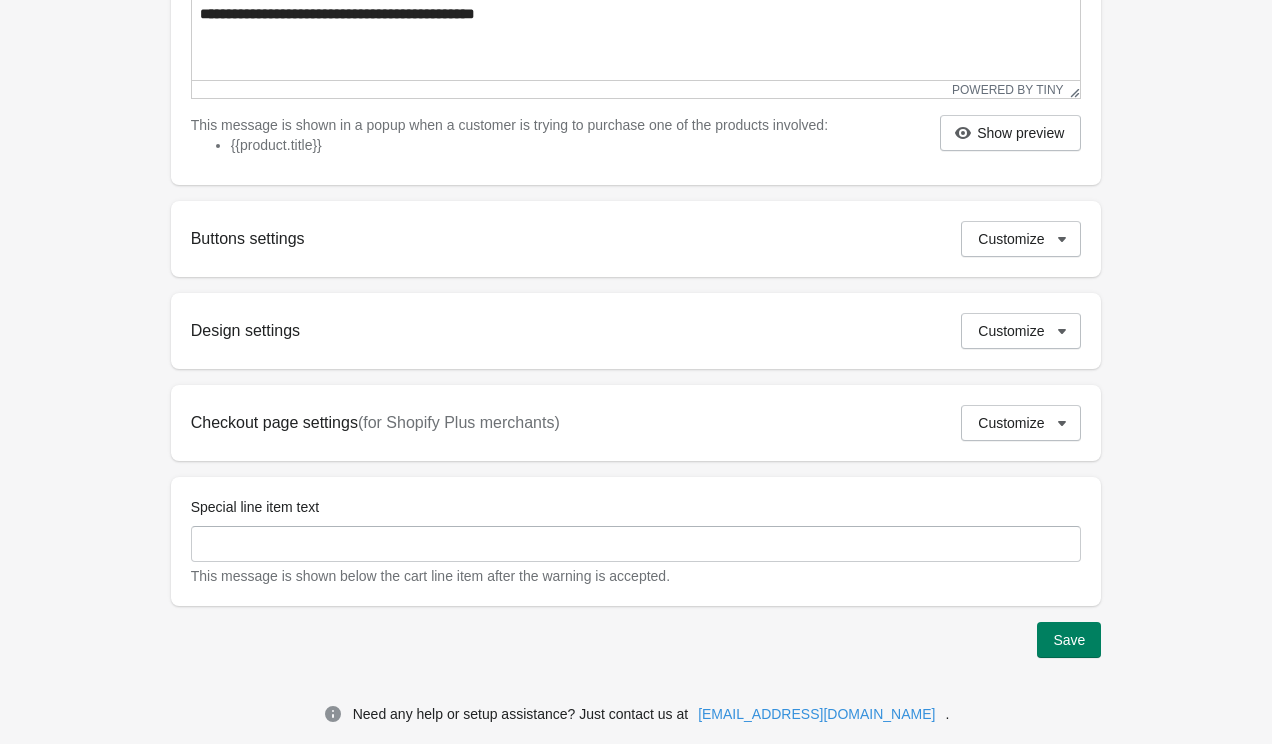 scroll, scrollTop: 604, scrollLeft: 0, axis: vertical 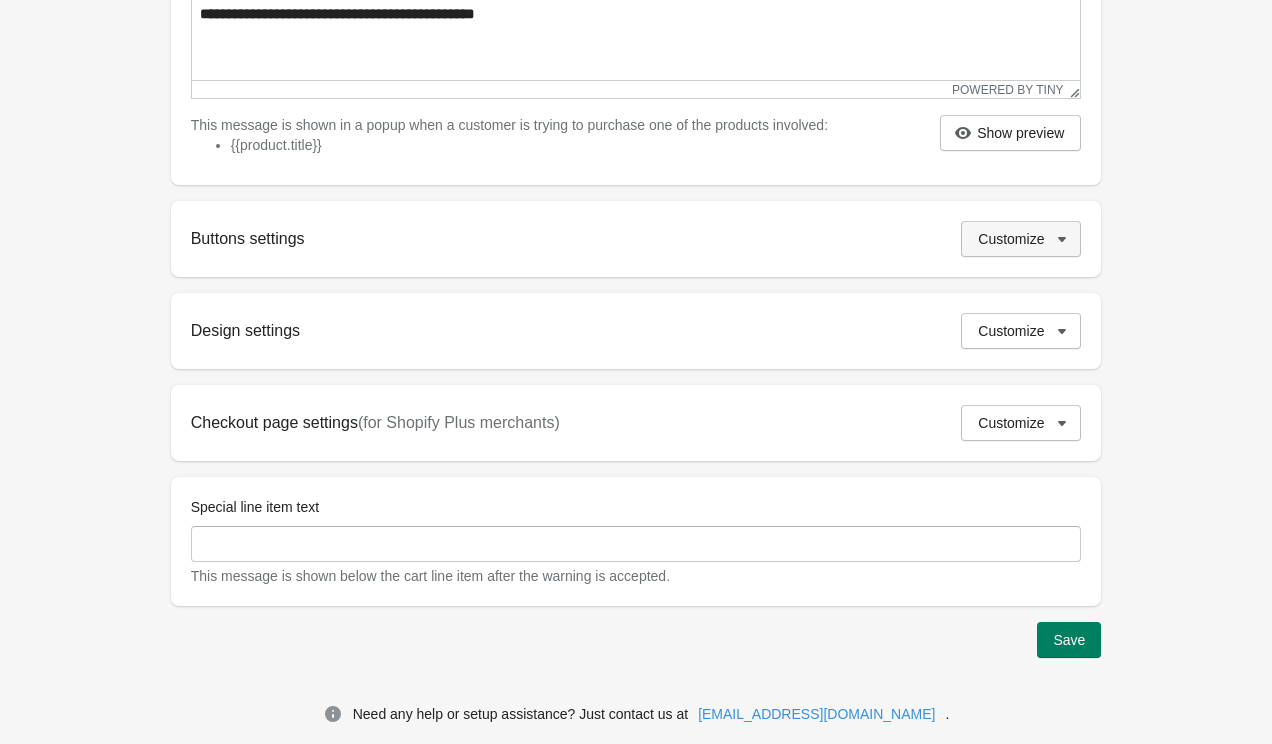 click on "Customize" at bounding box center (1011, 239) 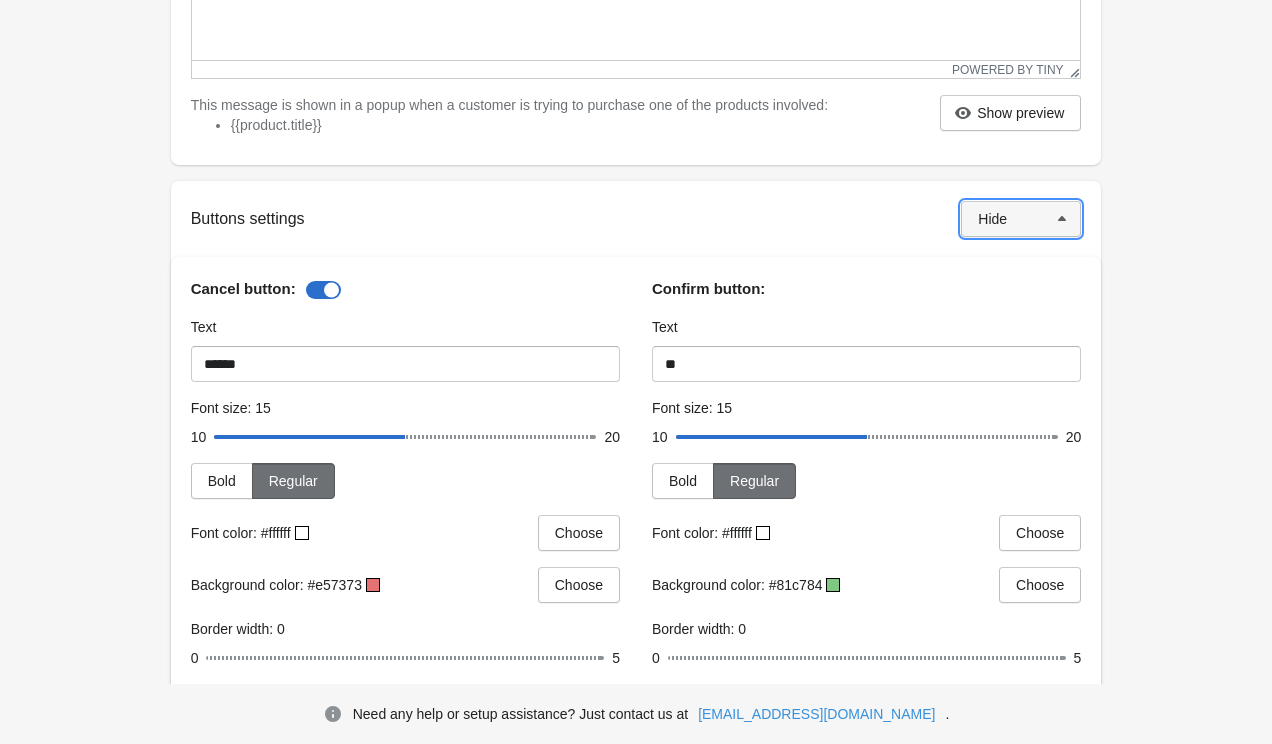 click on "Hide" at bounding box center (1021, 219) 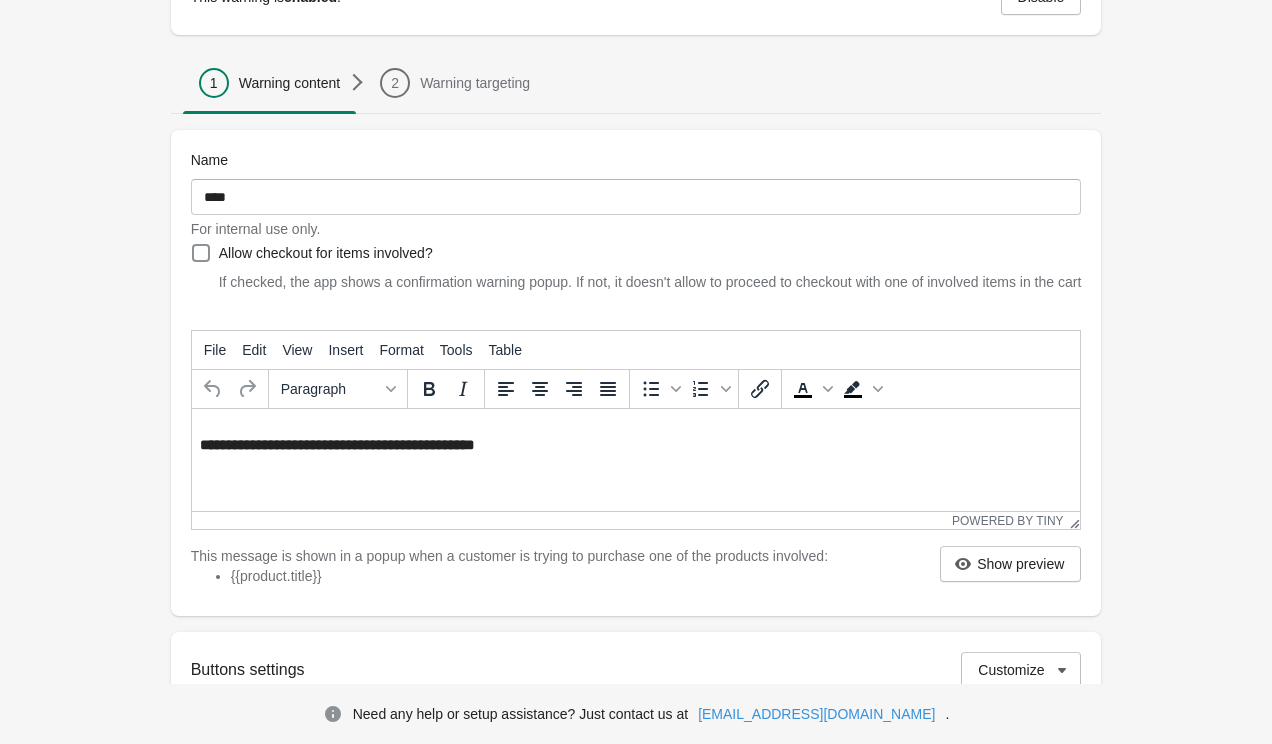 scroll, scrollTop: 0, scrollLeft: 0, axis: both 